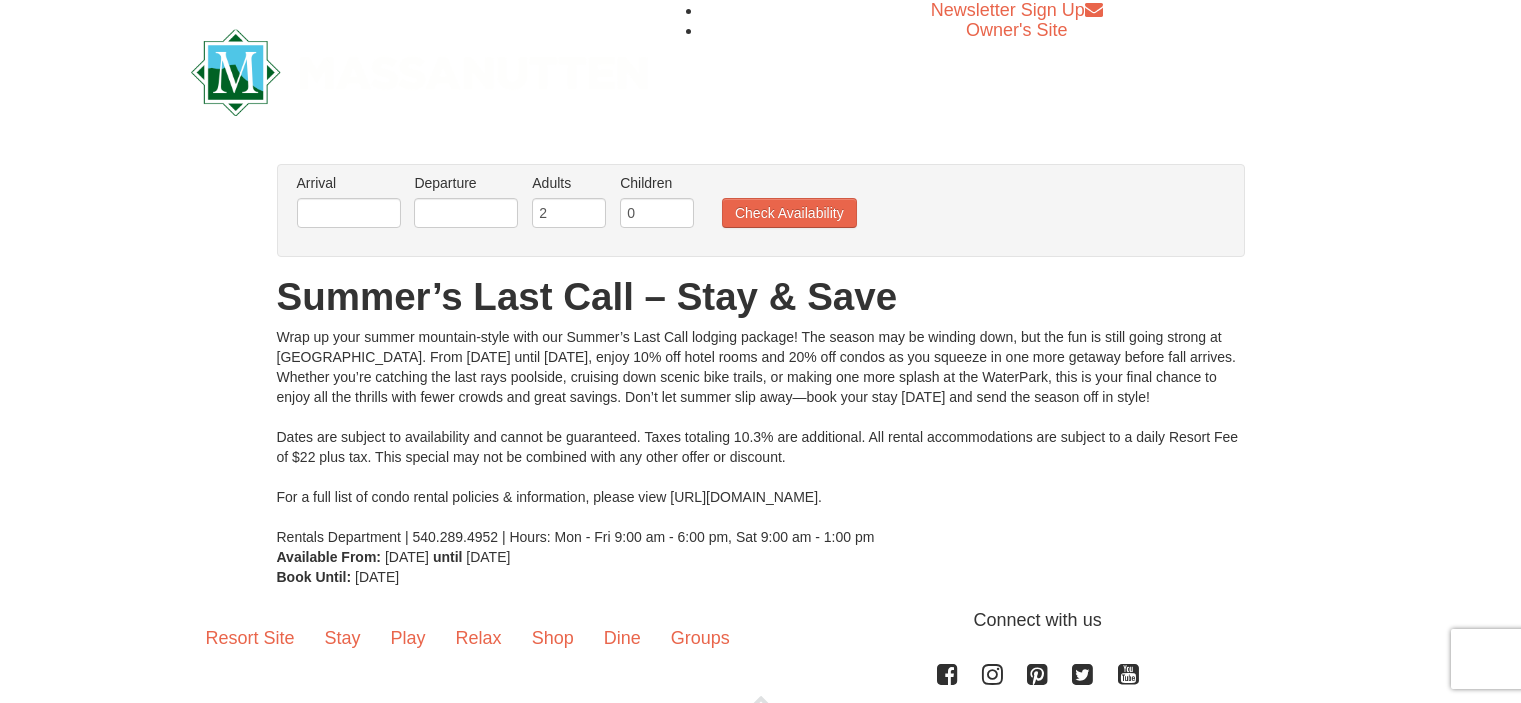 scroll, scrollTop: 0, scrollLeft: 0, axis: both 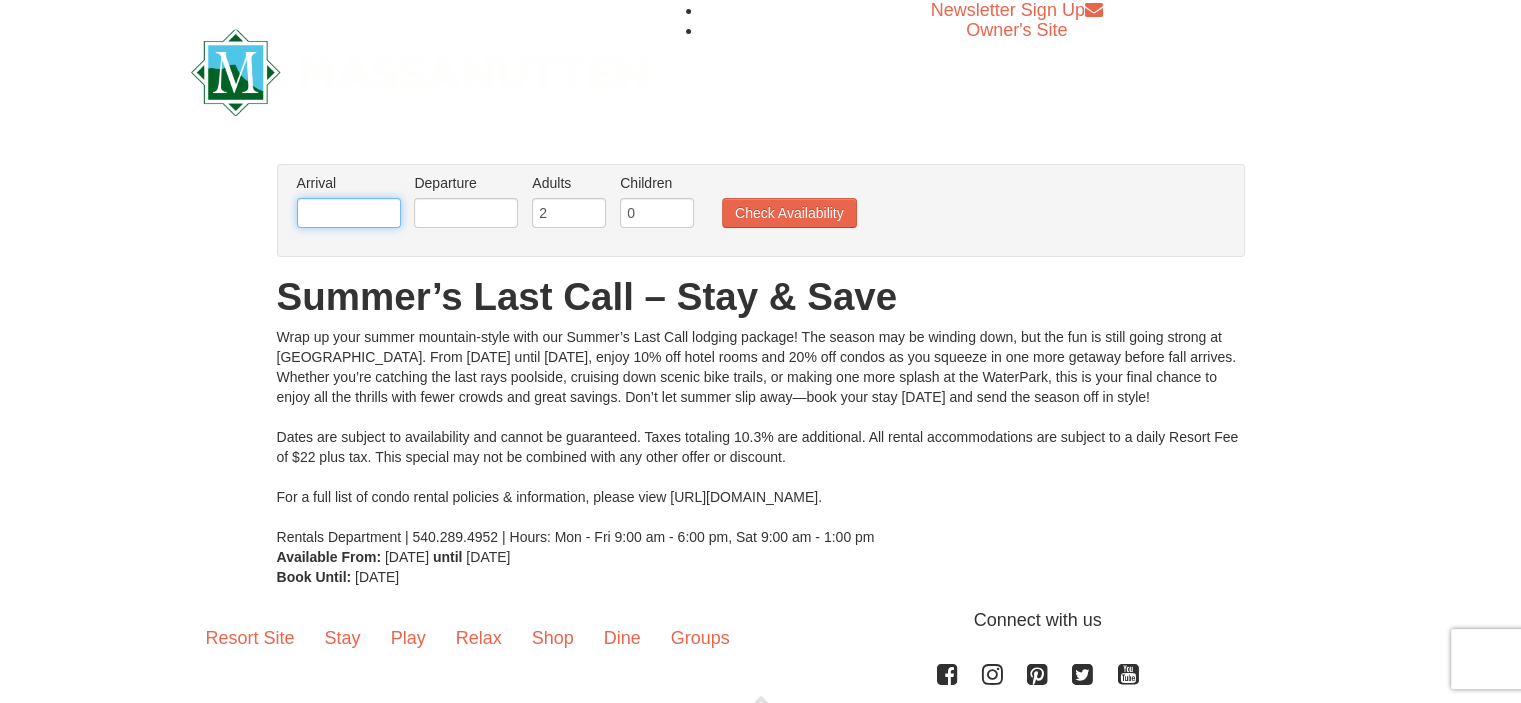 click at bounding box center [349, 213] 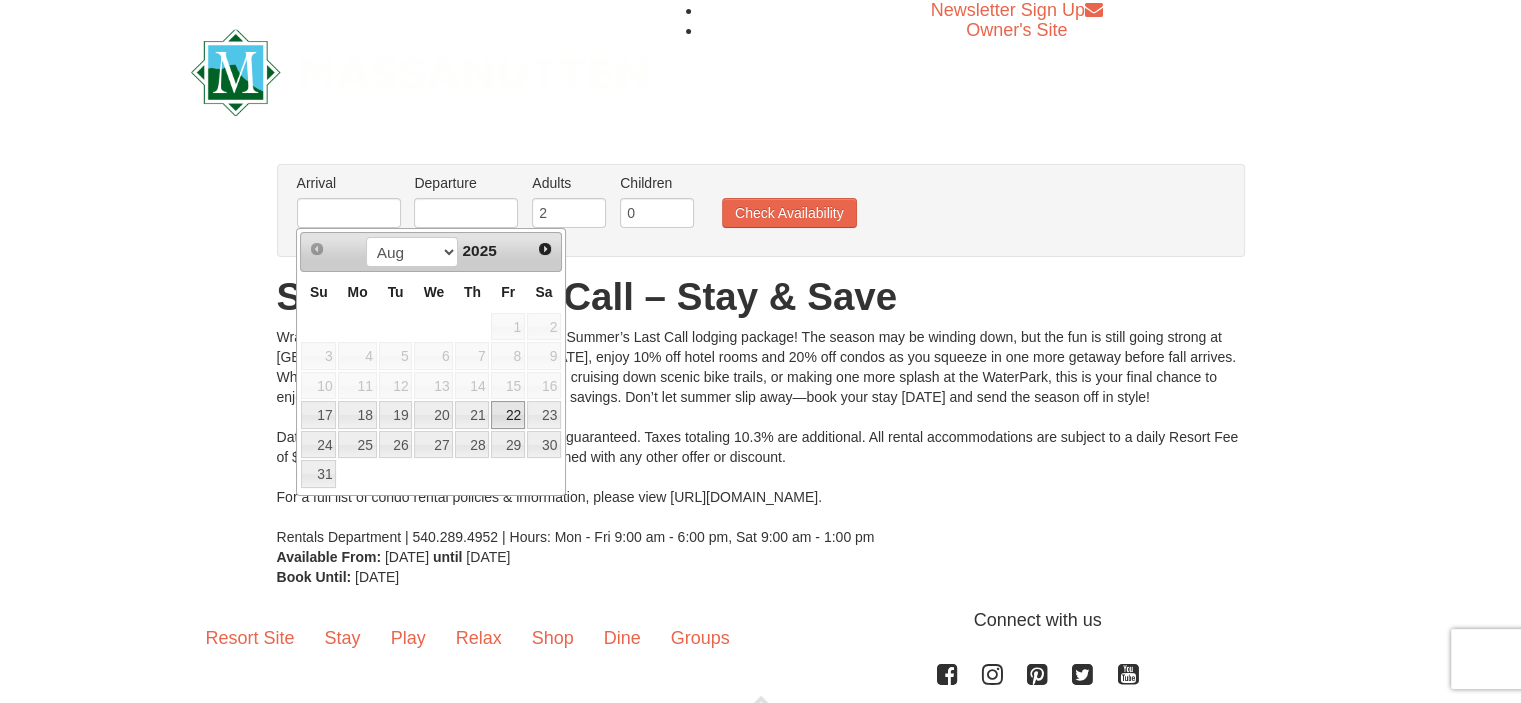 click on "22" at bounding box center [508, 415] 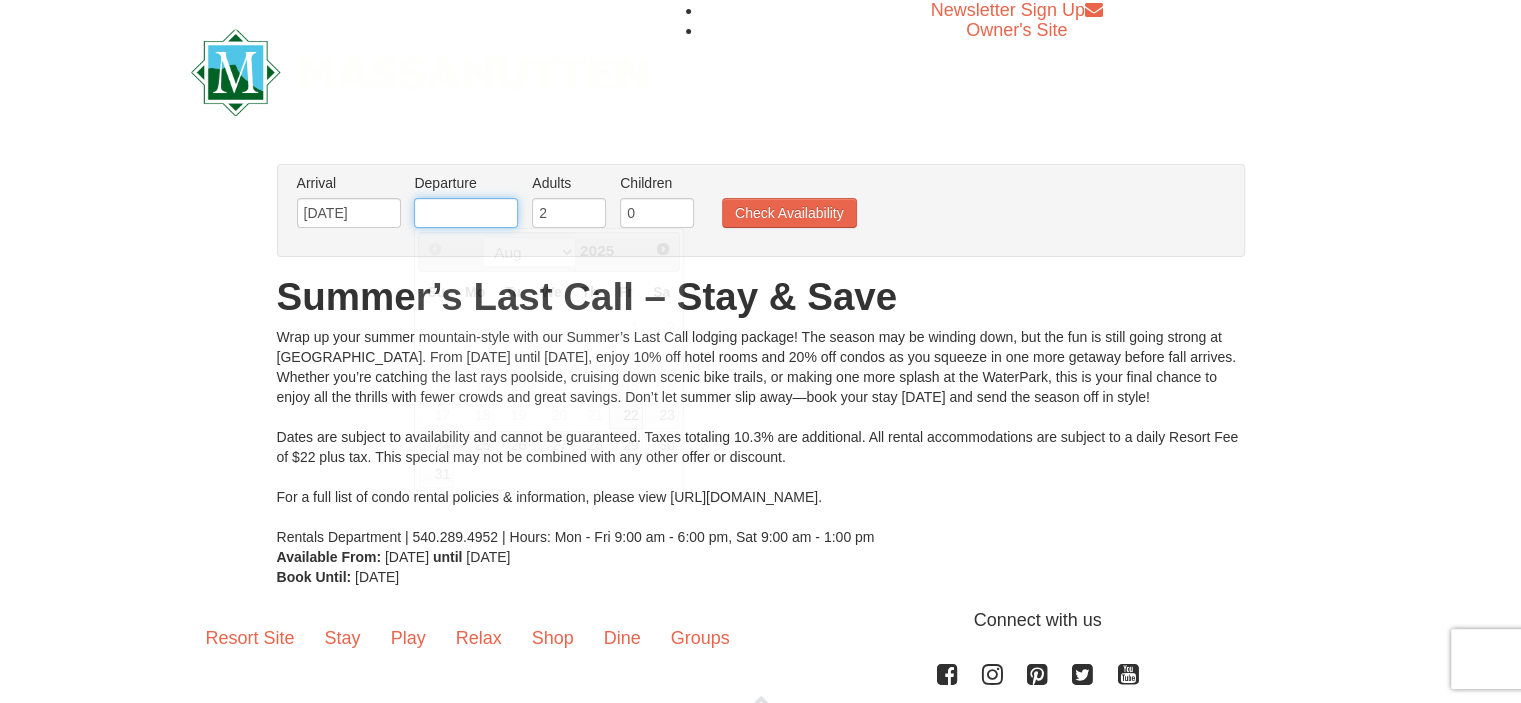 click at bounding box center [466, 213] 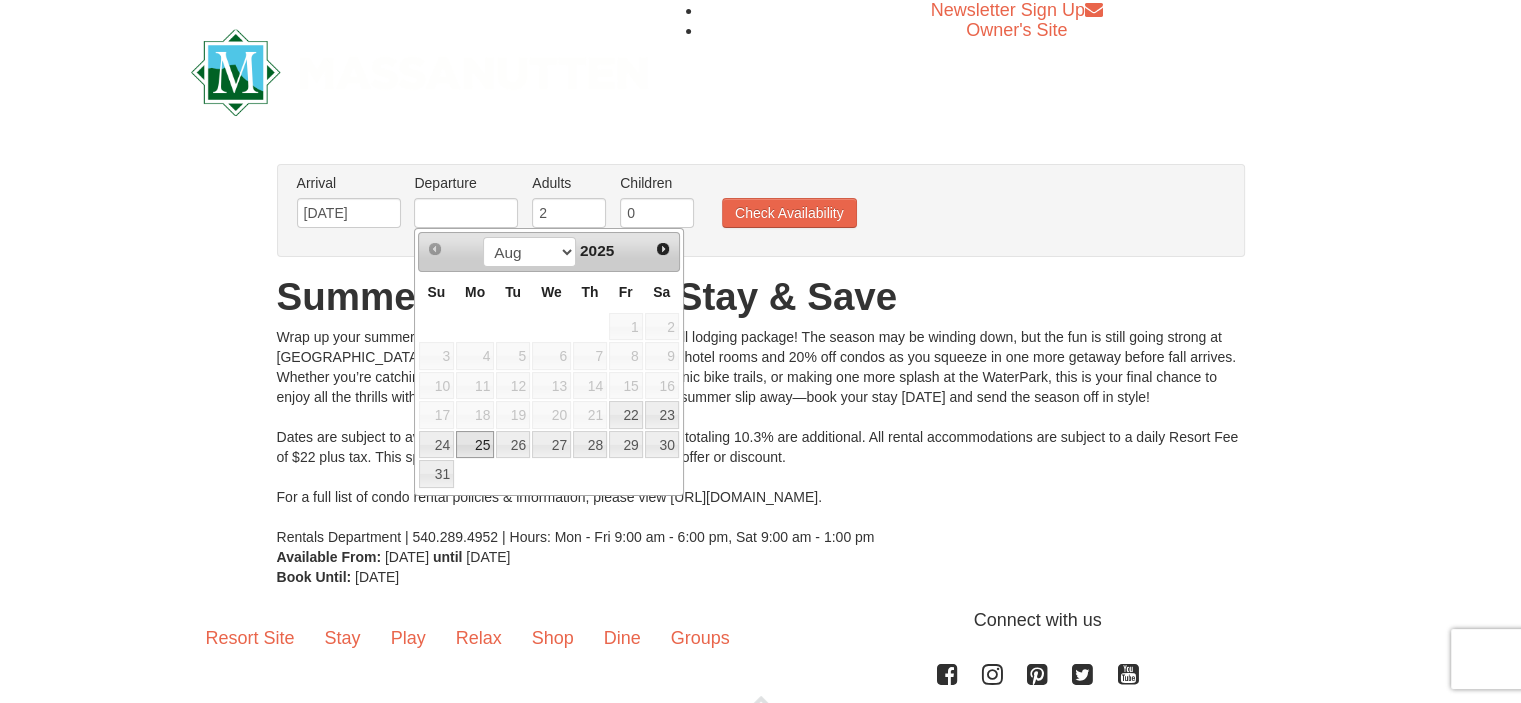 click on "25" at bounding box center [475, 445] 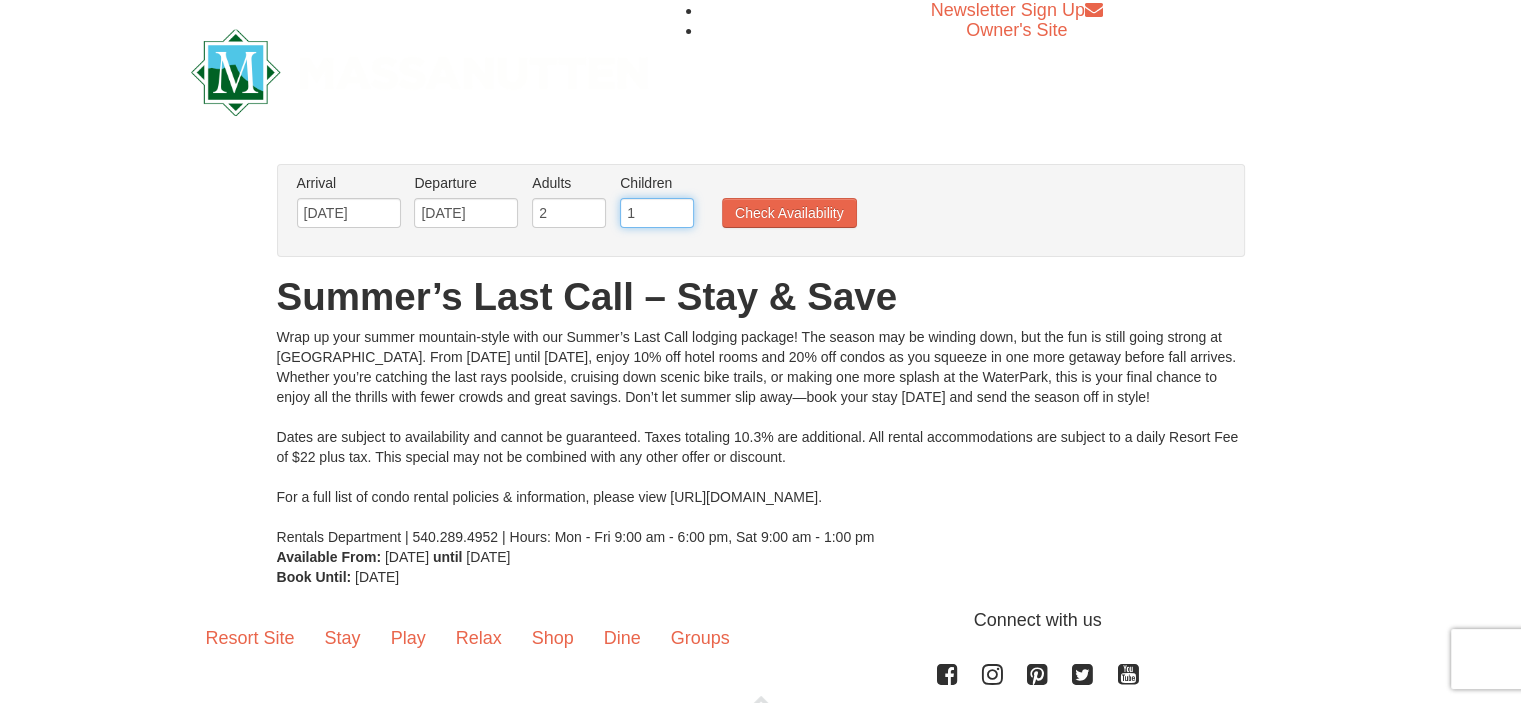 type on "1" 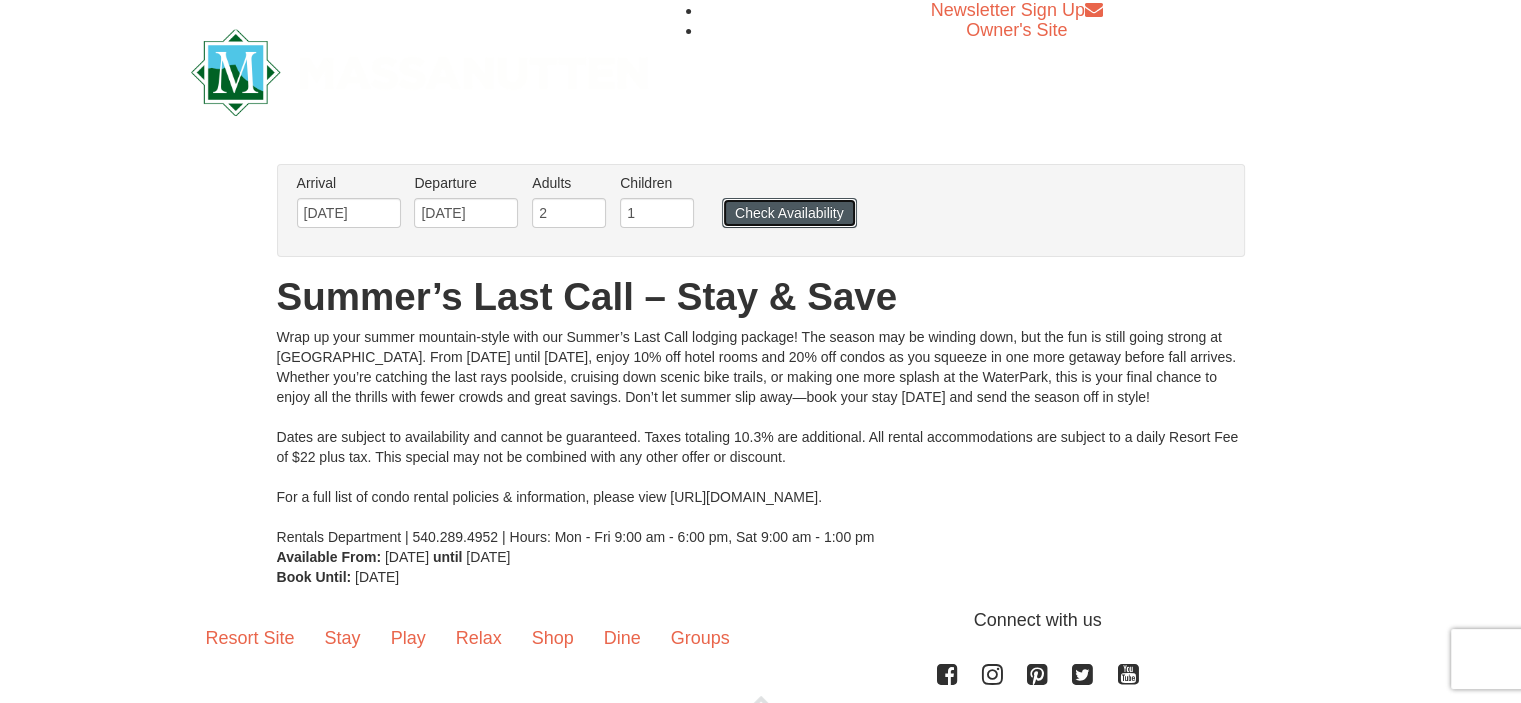 click on "Check Availability" at bounding box center (789, 213) 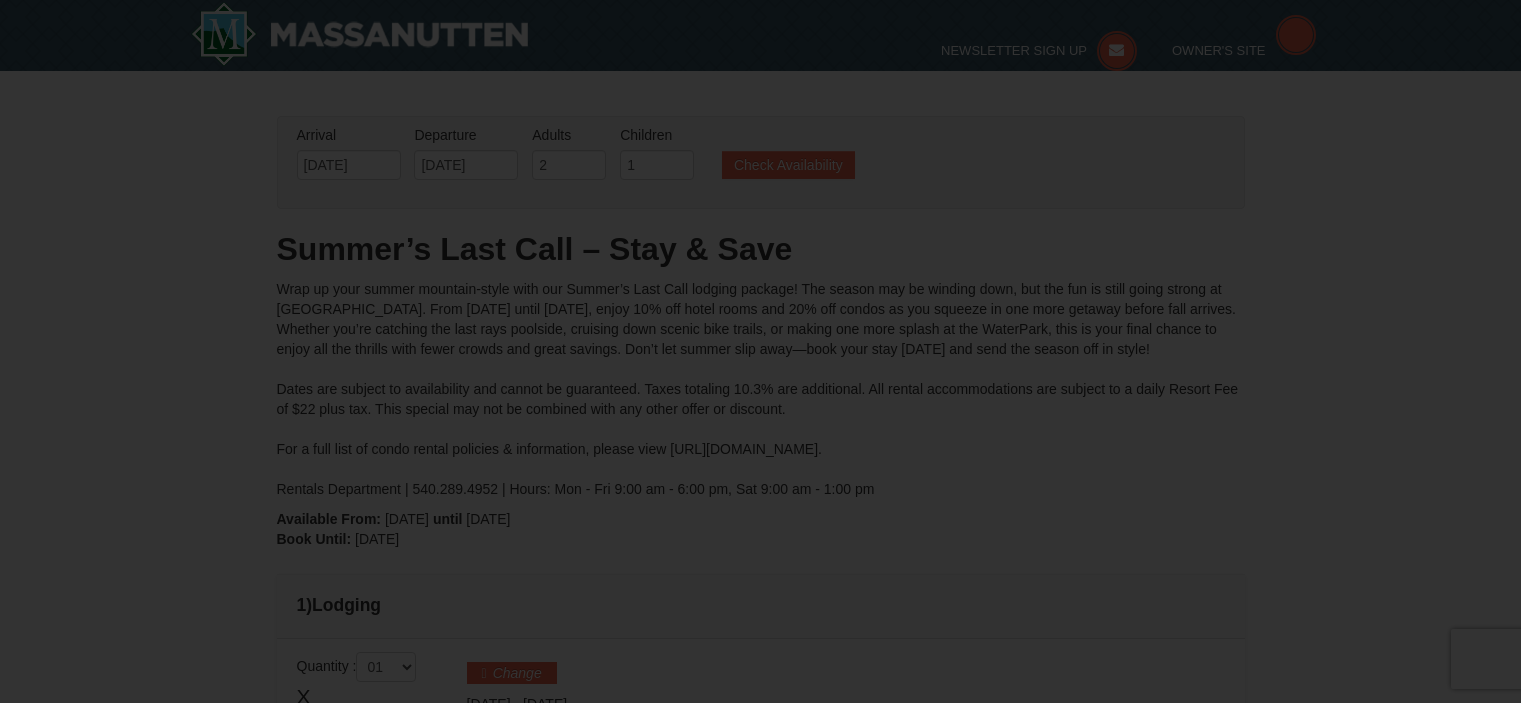 scroll, scrollTop: 210, scrollLeft: 0, axis: vertical 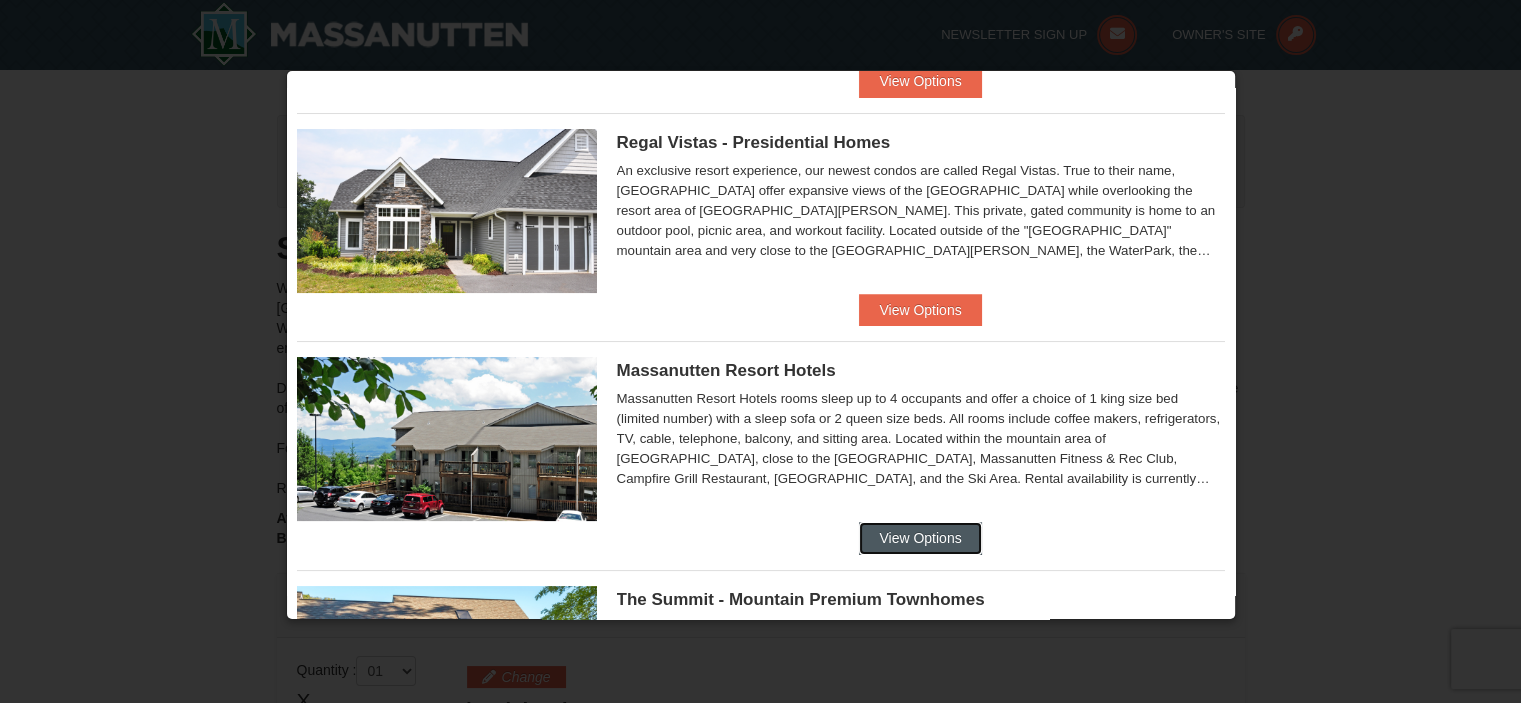 click on "View Options" at bounding box center (920, 538) 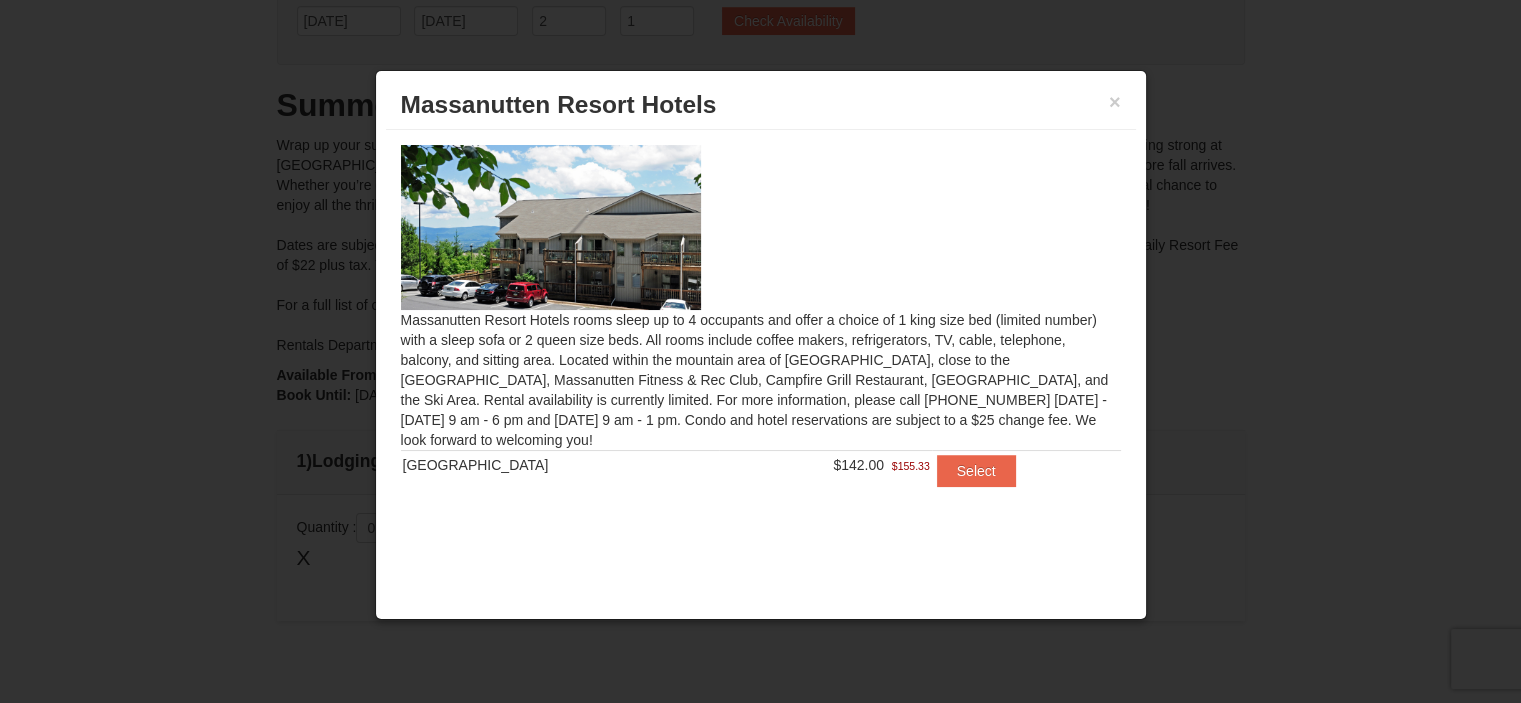 scroll, scrollTop: 156, scrollLeft: 0, axis: vertical 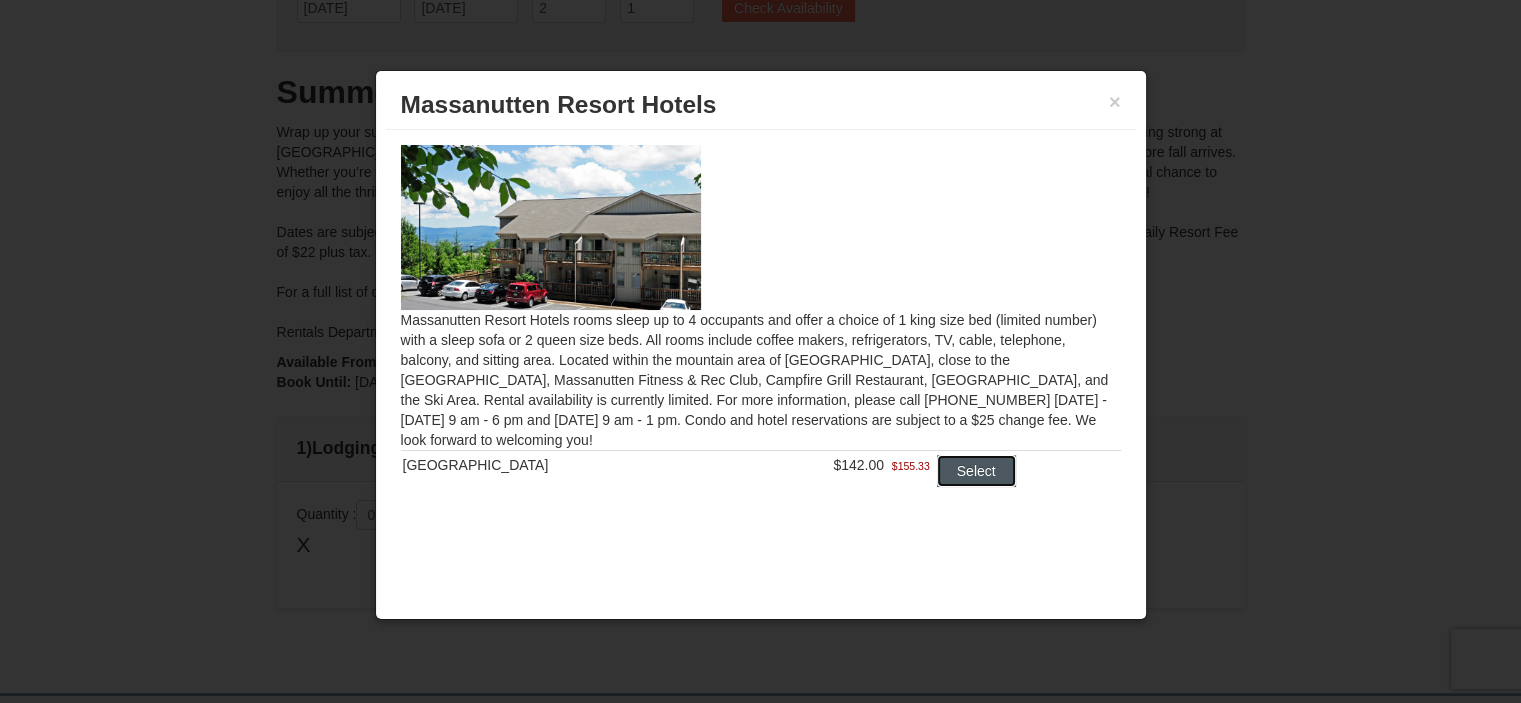 click on "Select" at bounding box center (976, 471) 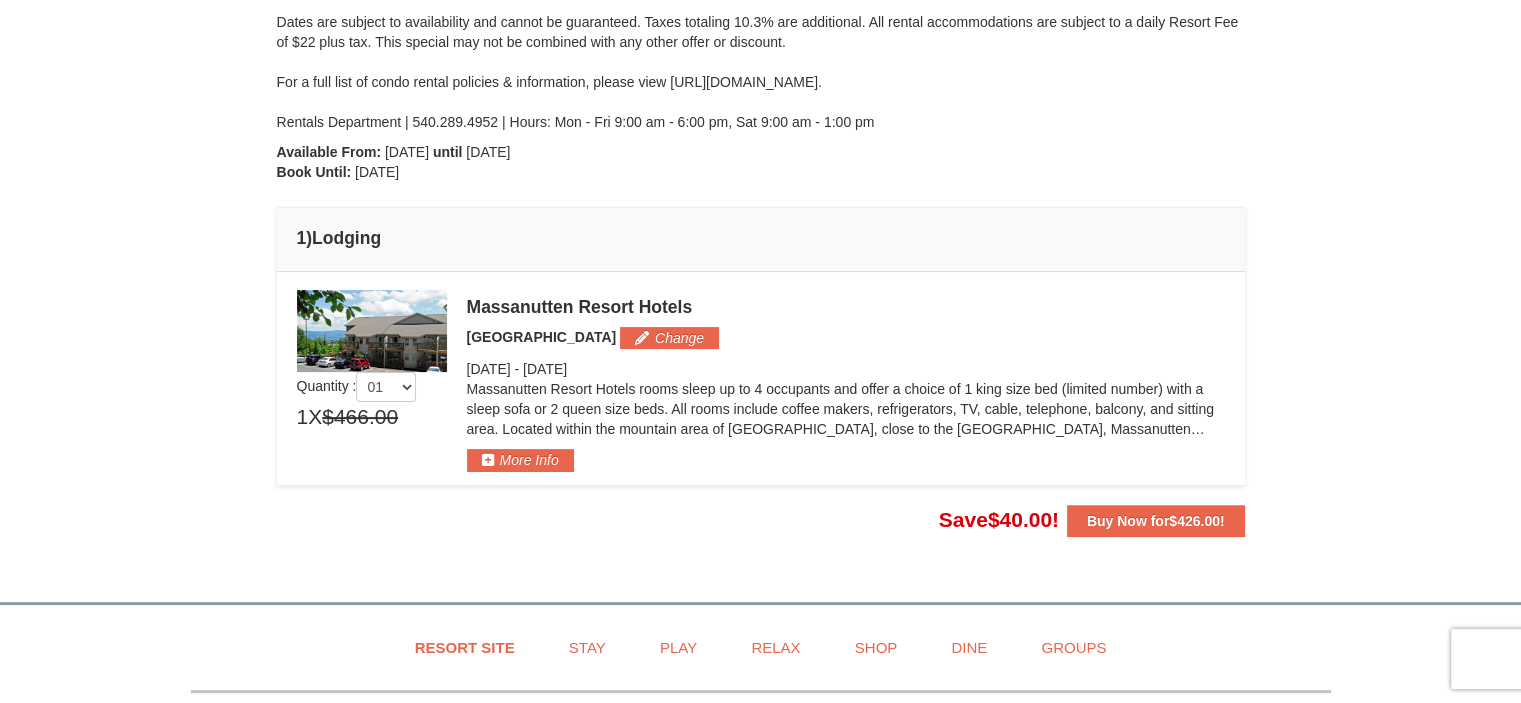 scroll, scrollTop: 364, scrollLeft: 0, axis: vertical 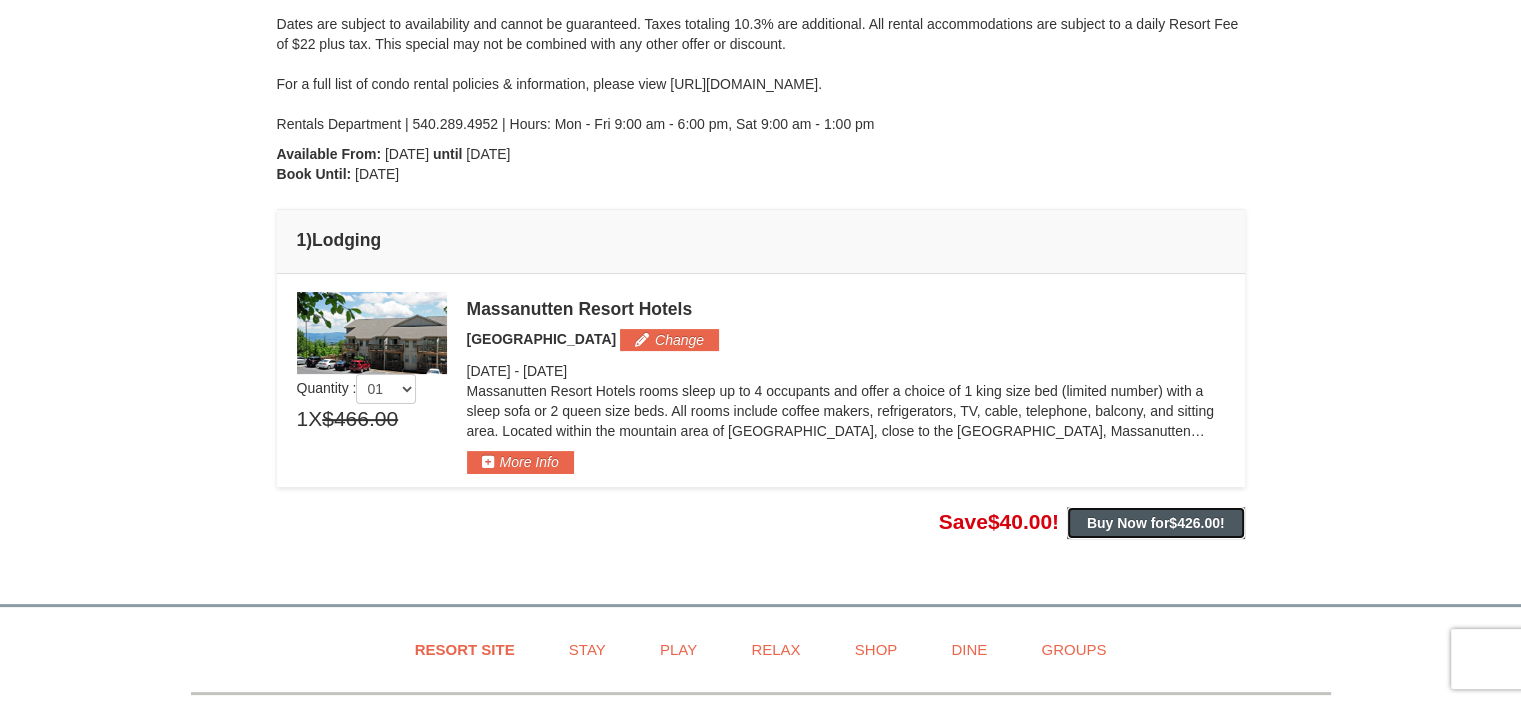 click on "Buy Now for
$426.00 !" at bounding box center (1156, 523) 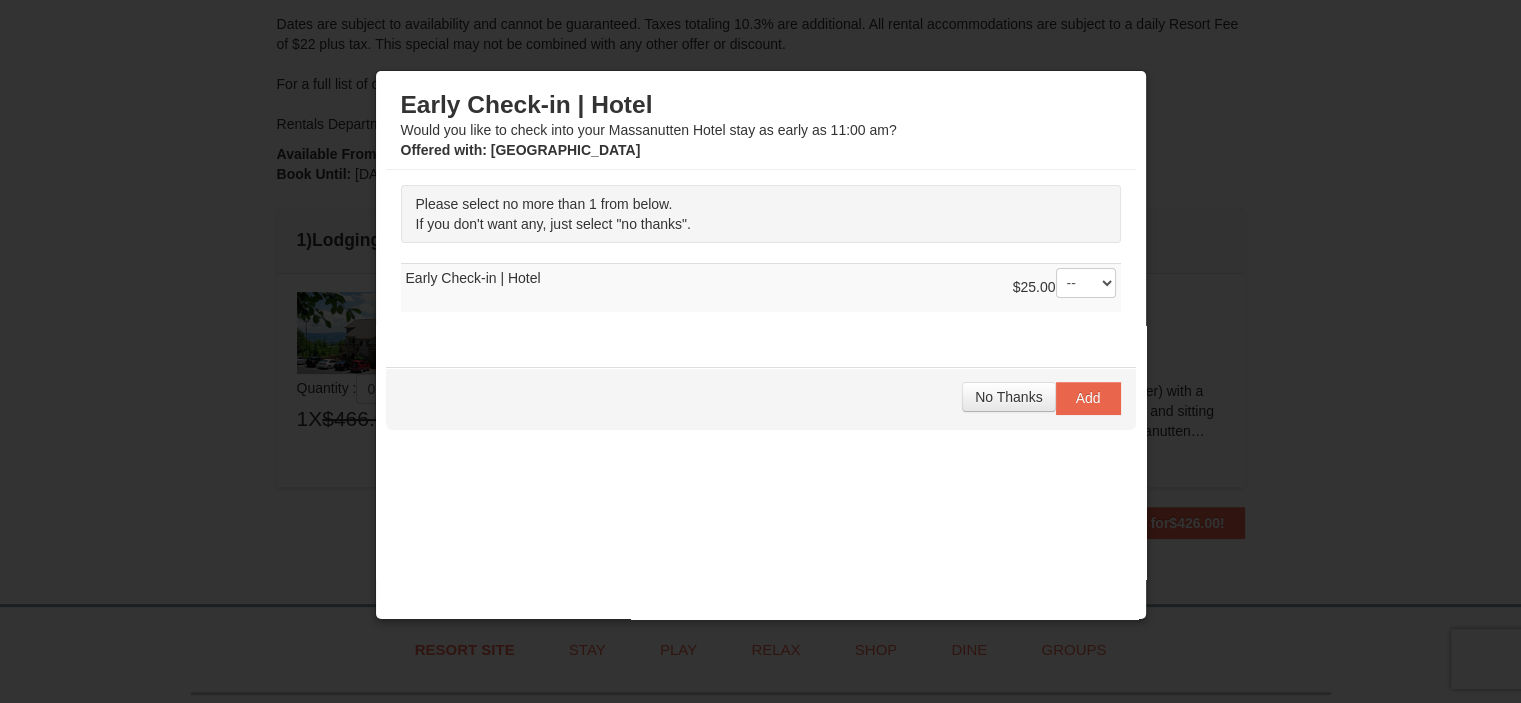scroll, scrollTop: 35, scrollLeft: 0, axis: vertical 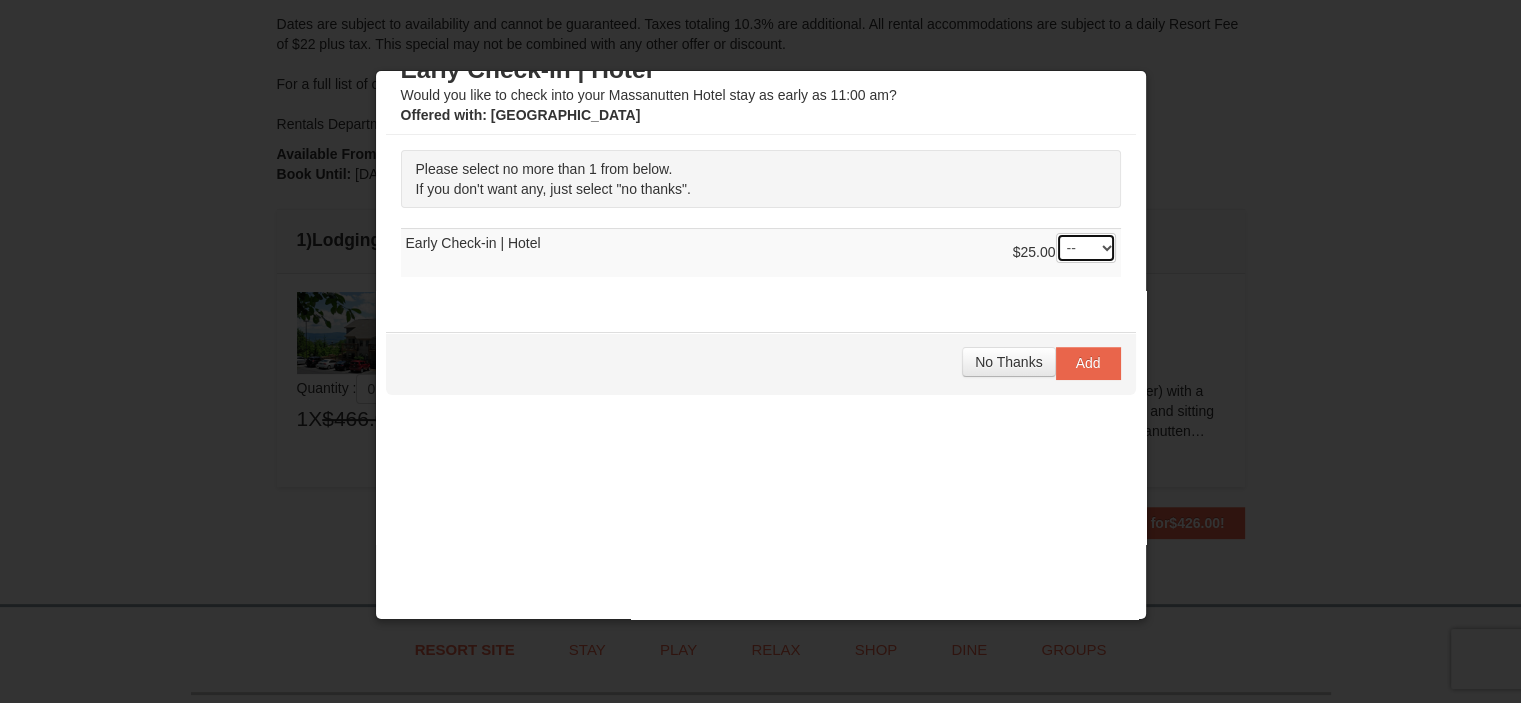 click on "--
01" at bounding box center (1086, 248) 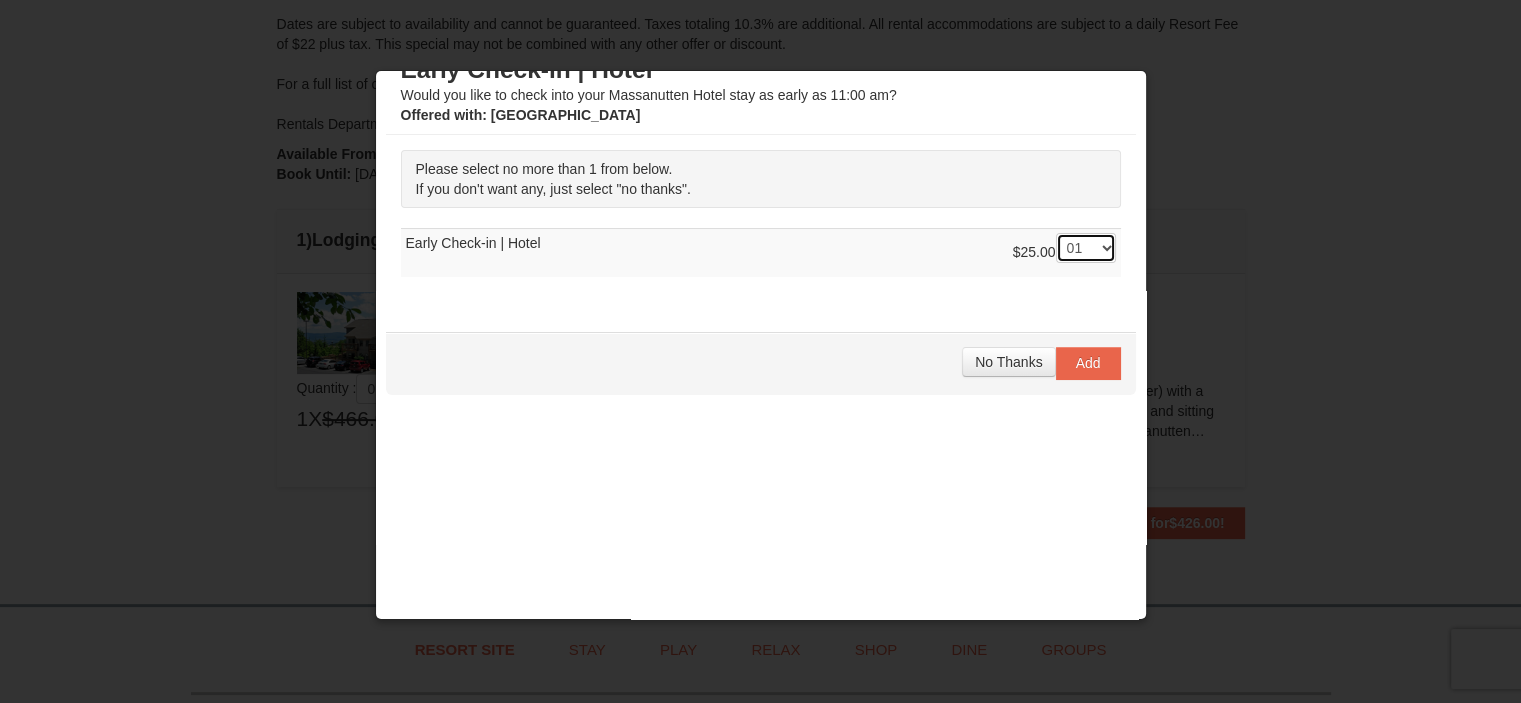 click on "--
01" at bounding box center [1086, 248] 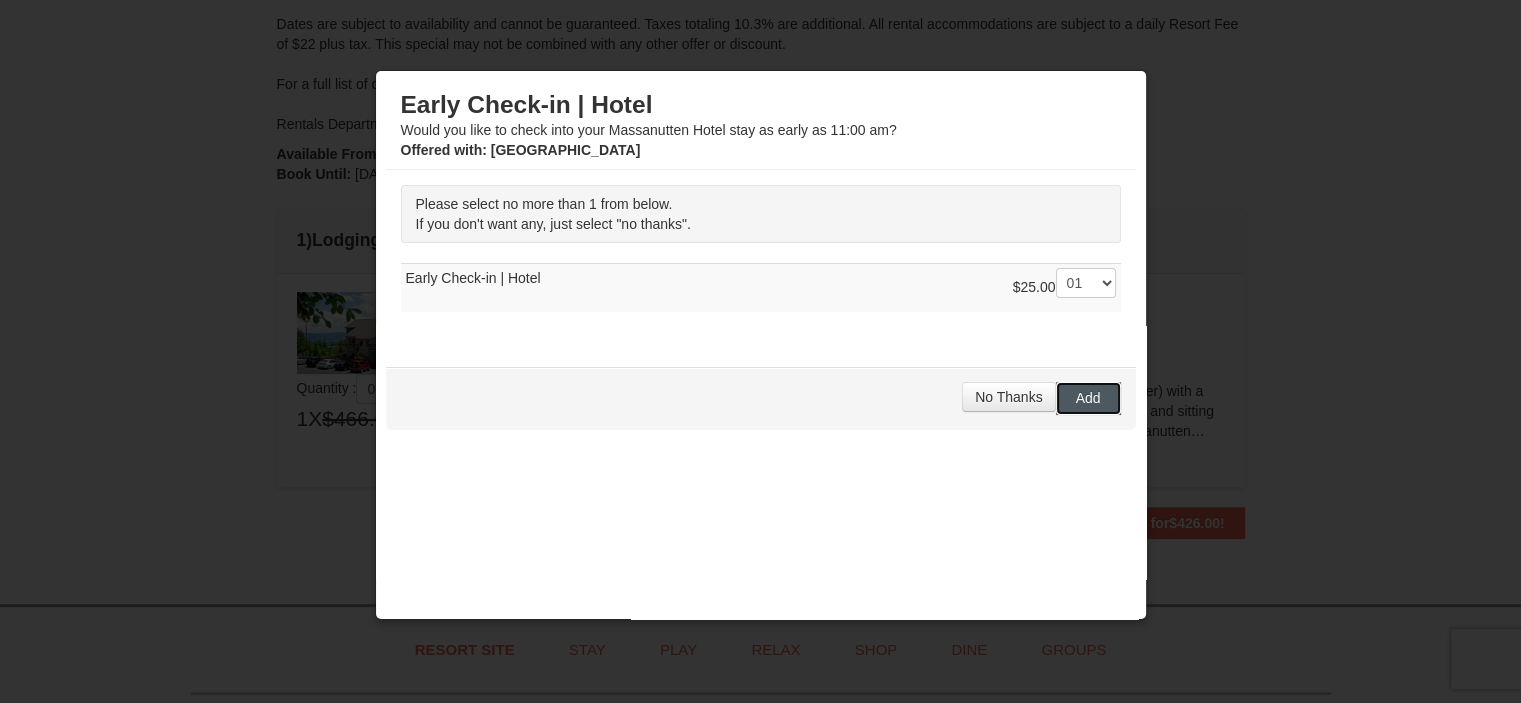 click on "Add" at bounding box center (1088, 398) 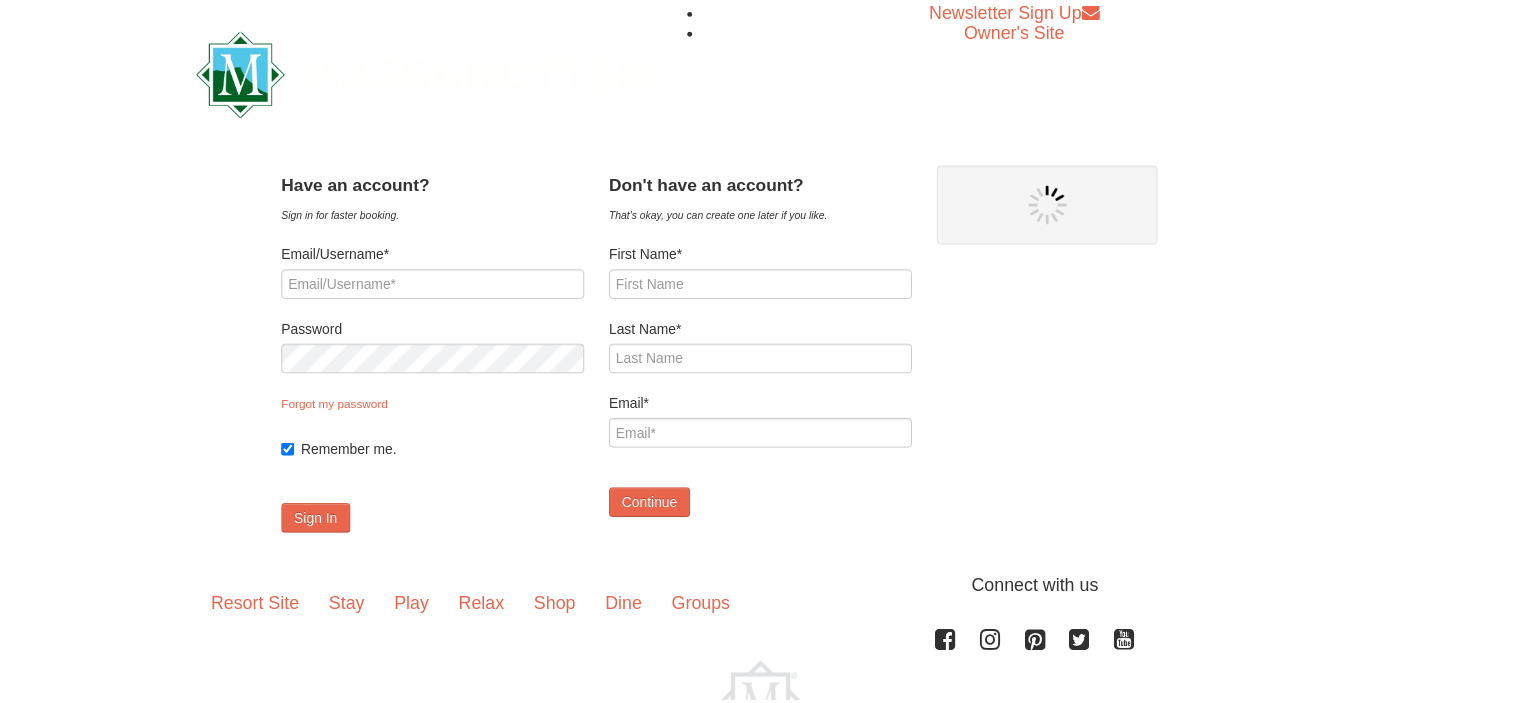 scroll, scrollTop: 0, scrollLeft: 0, axis: both 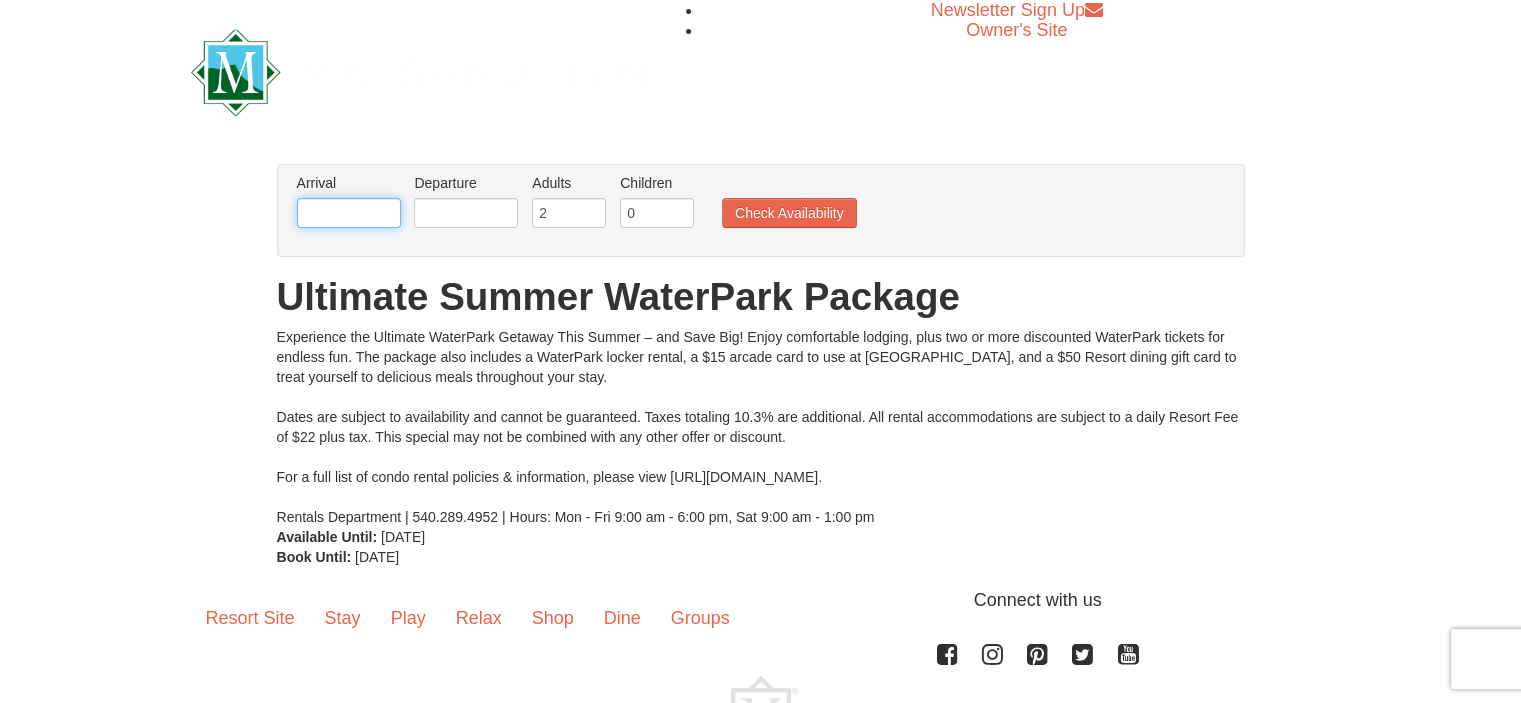 click at bounding box center [349, 213] 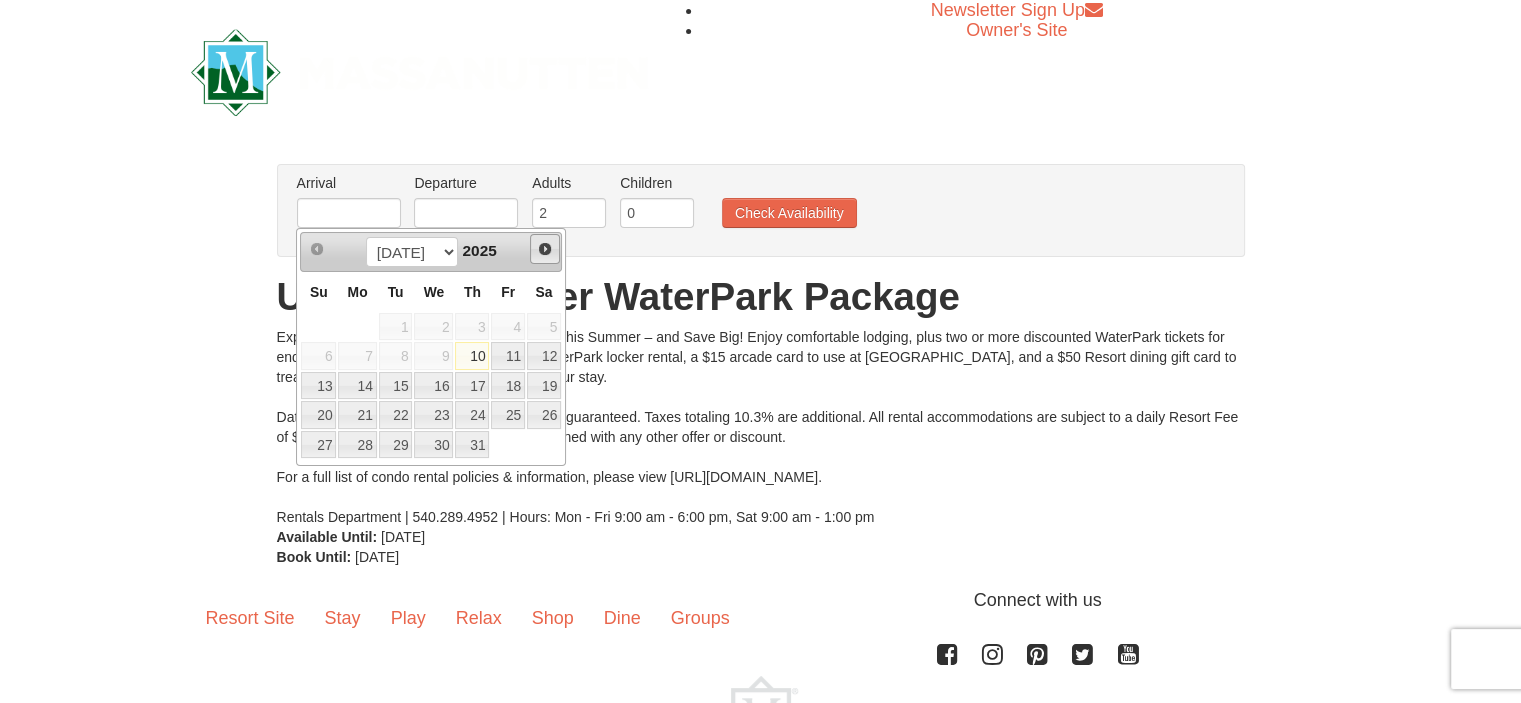 click on "Next" at bounding box center (545, 249) 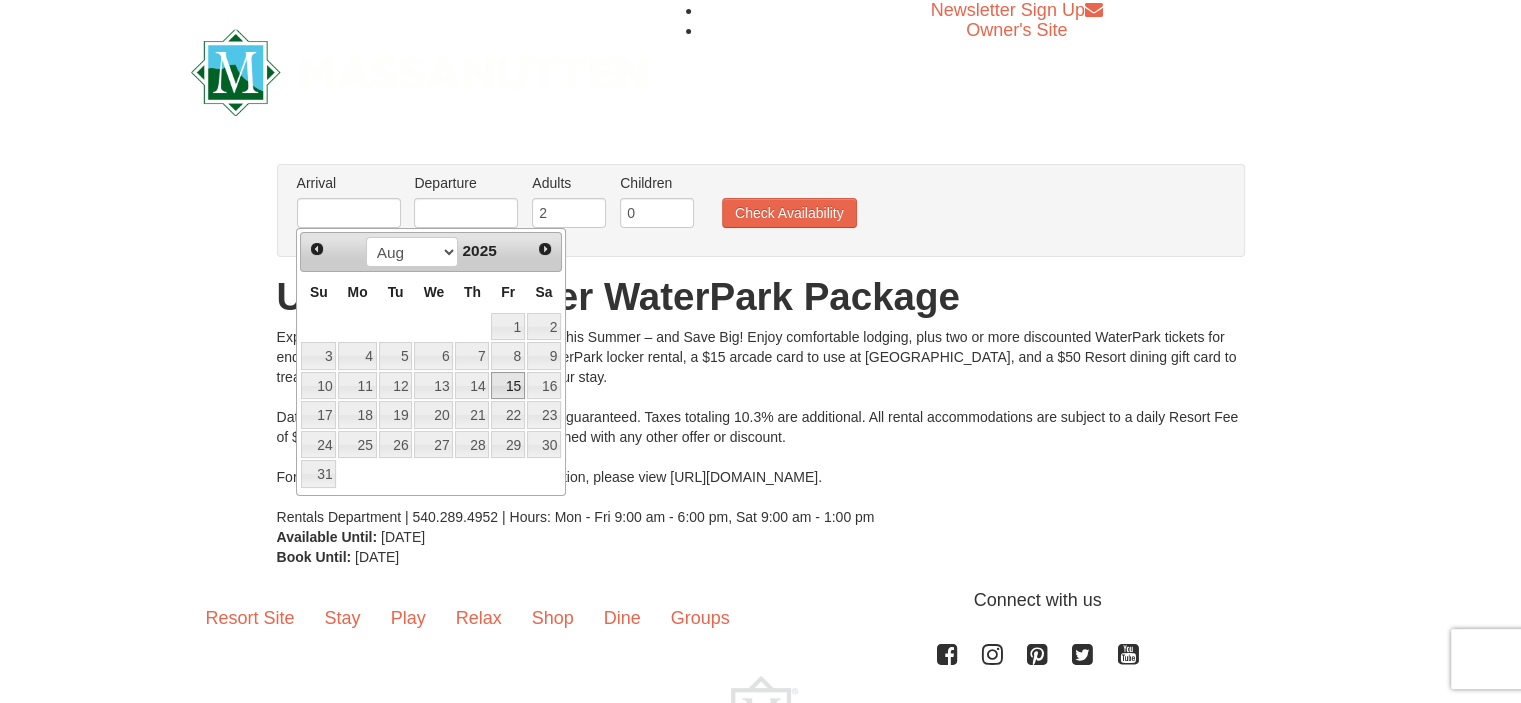 click on "15" at bounding box center (508, 386) 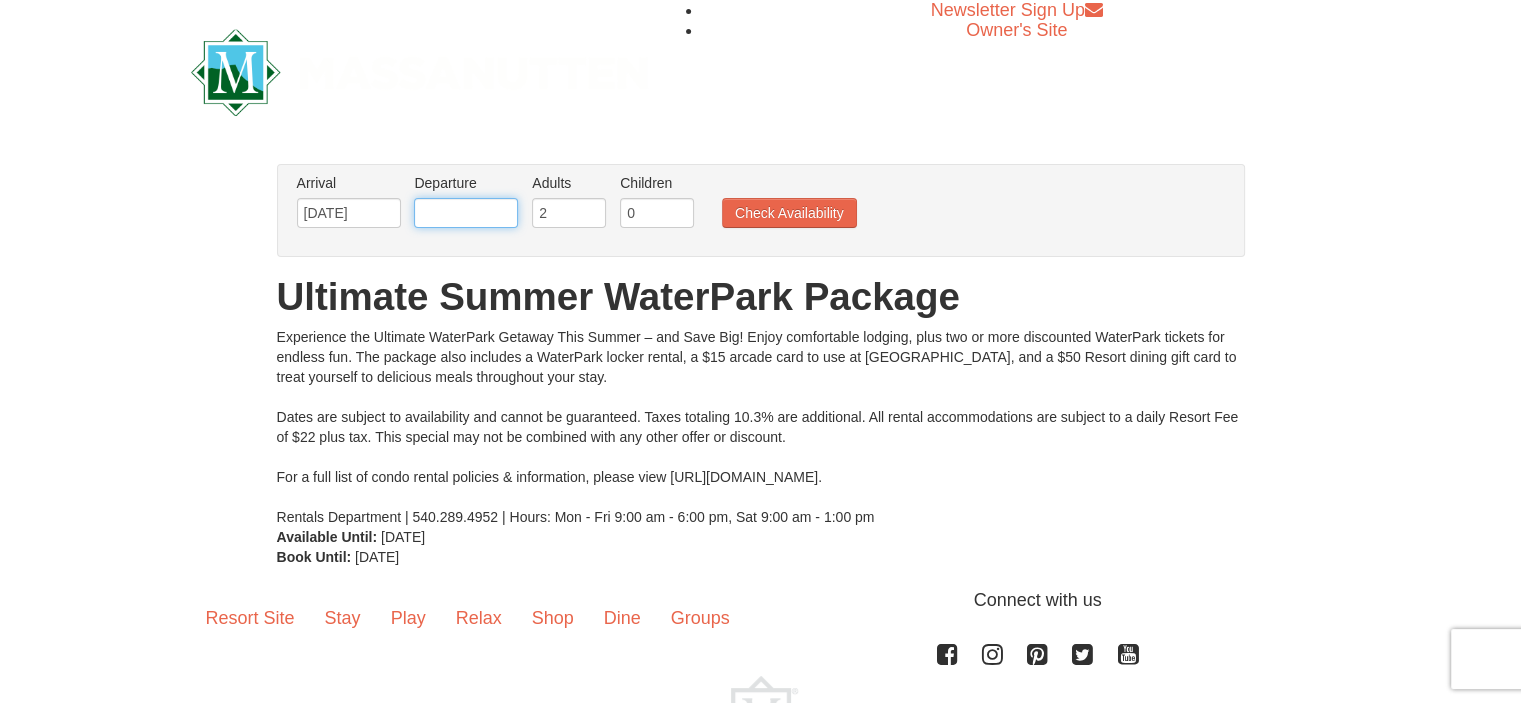 click at bounding box center [466, 213] 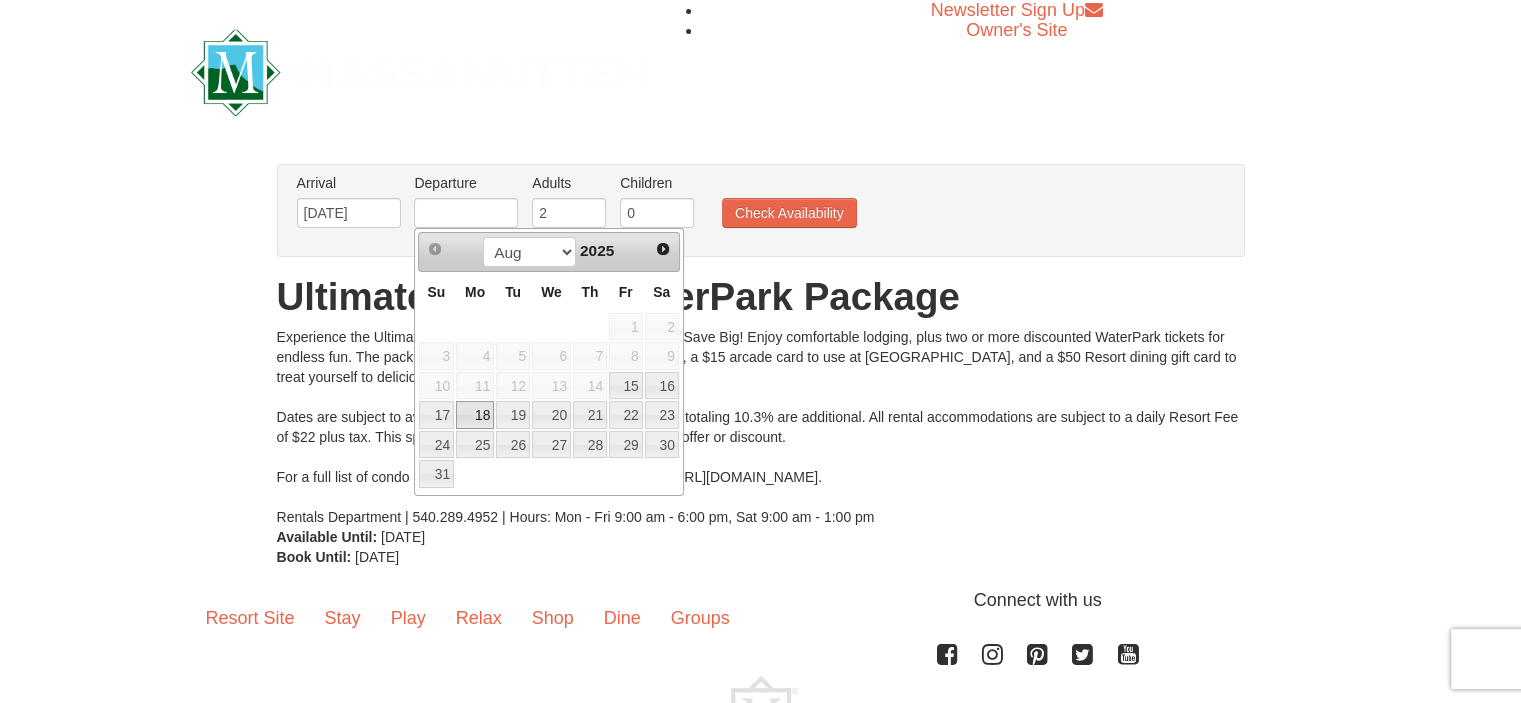click on "18" at bounding box center [475, 415] 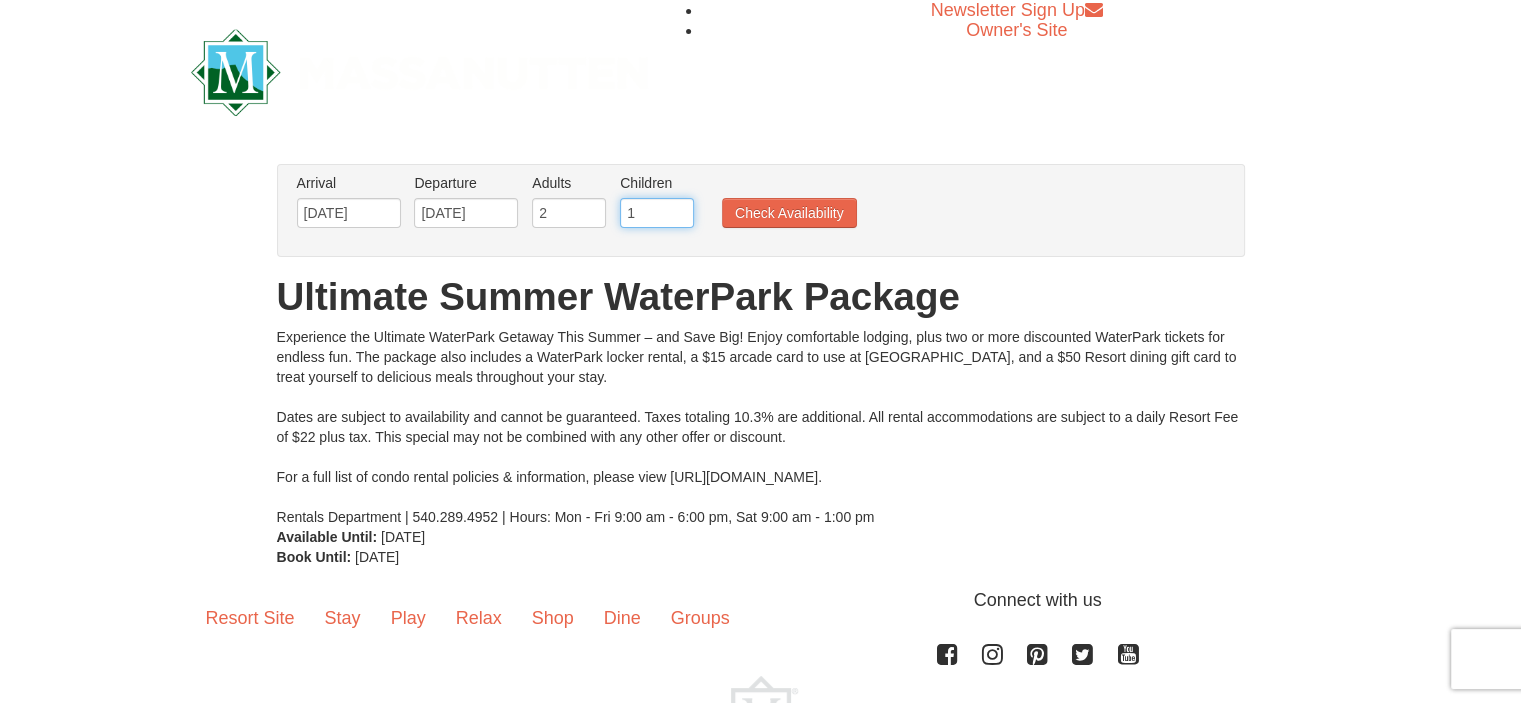 type on "1" 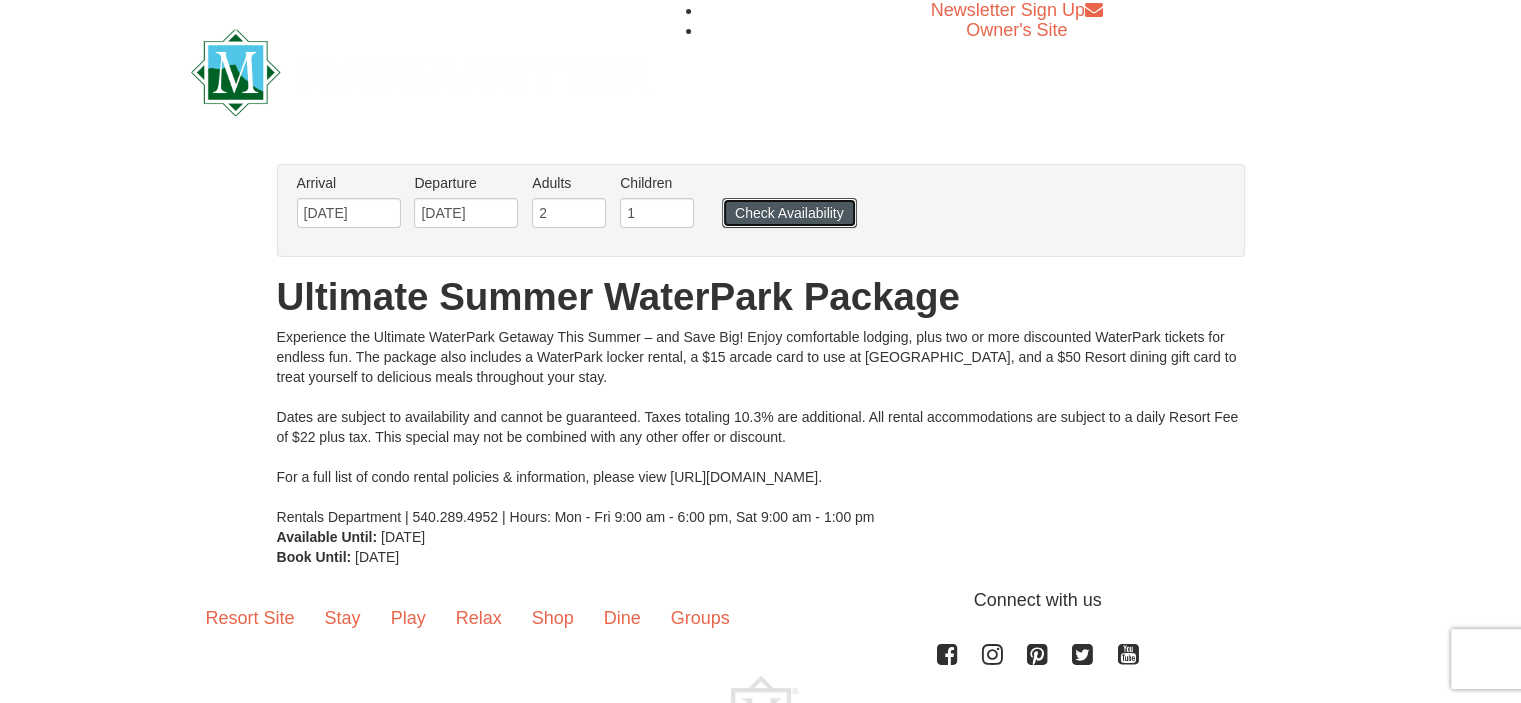 click on "Check Availability" at bounding box center [789, 213] 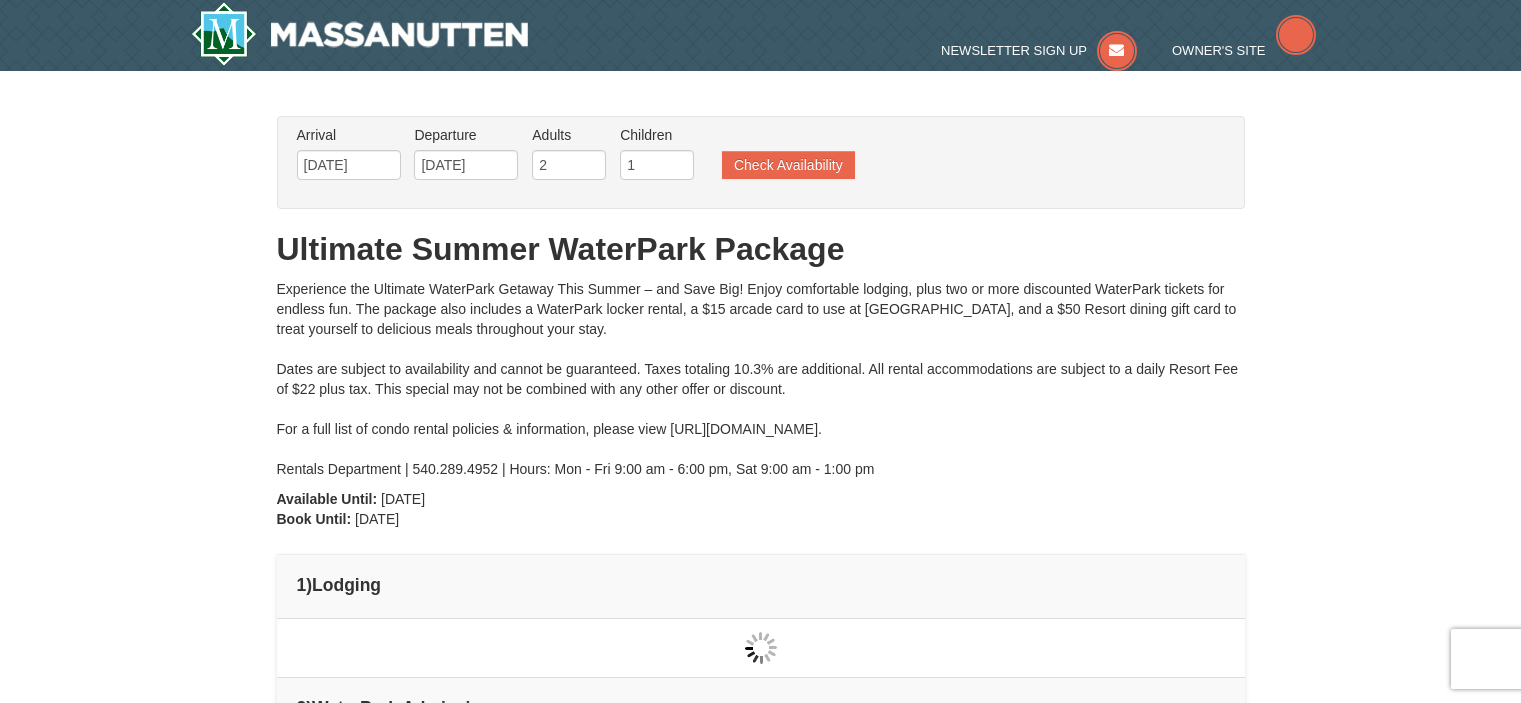 type on "[DATE]" 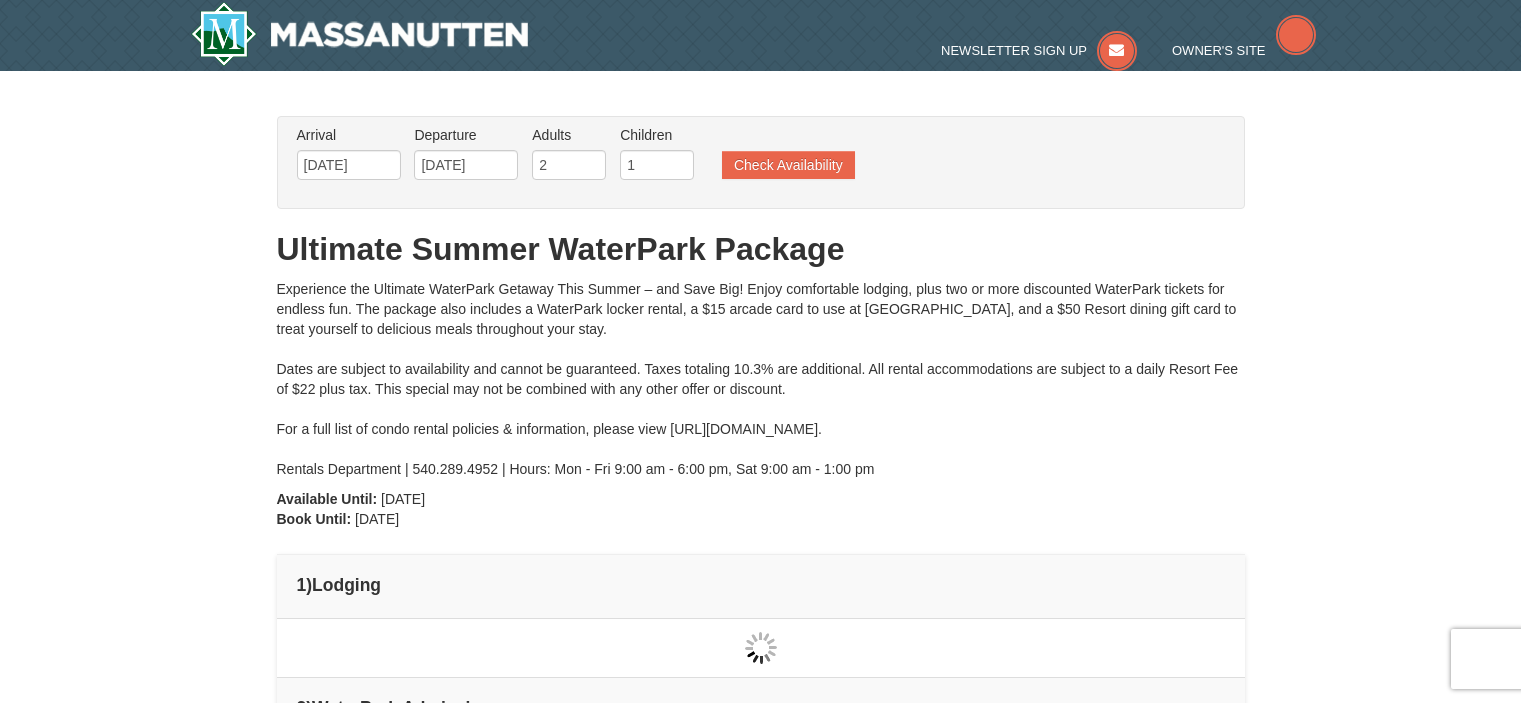 type on "[DATE]" 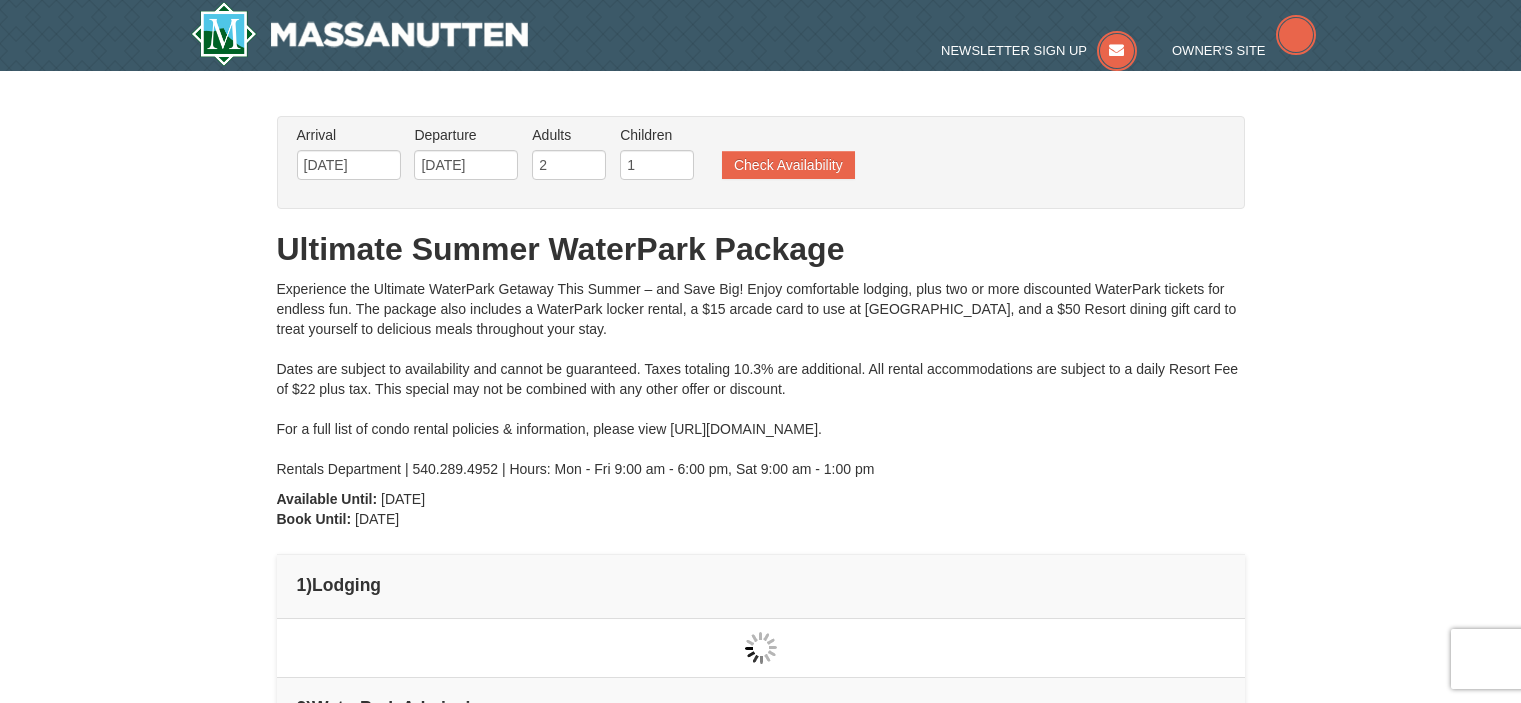 type on "[DATE]" 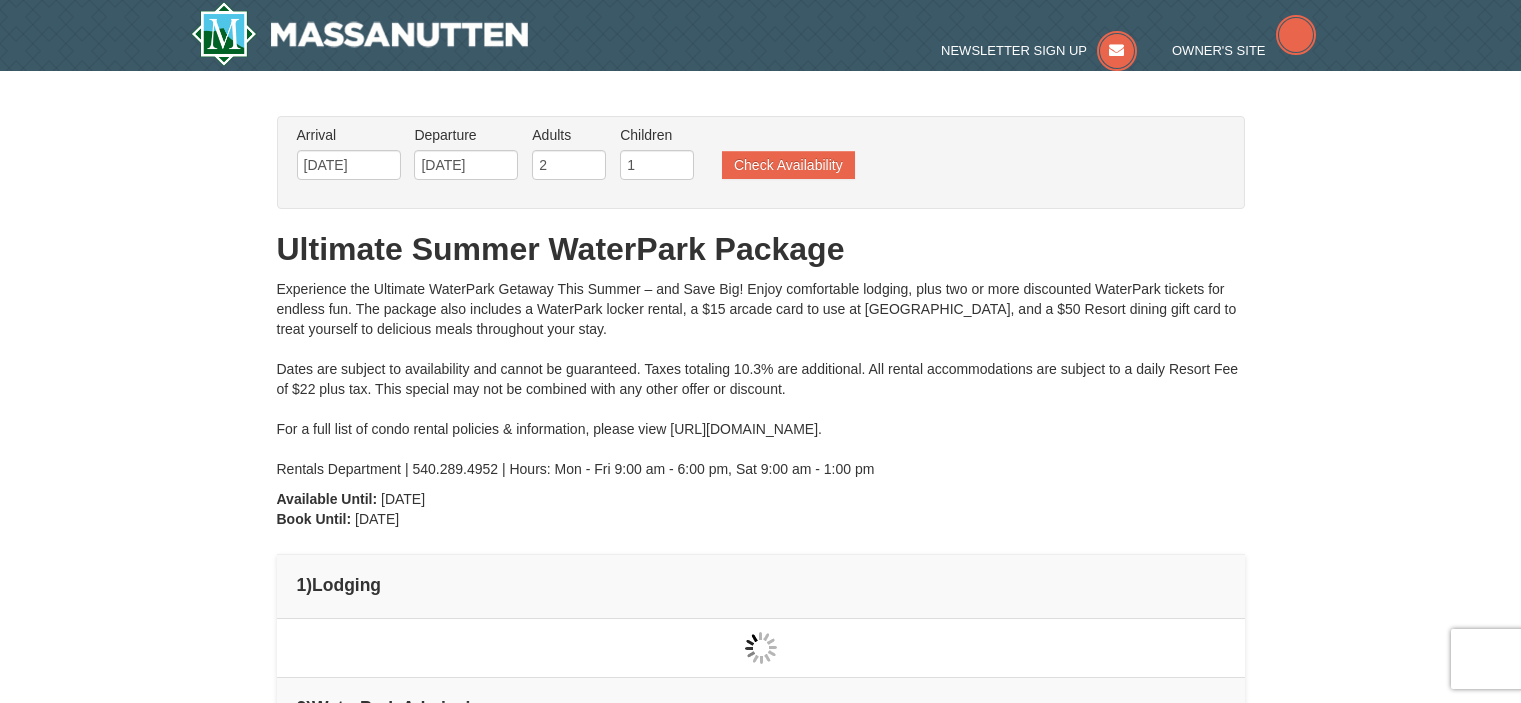 type on "[DATE]" 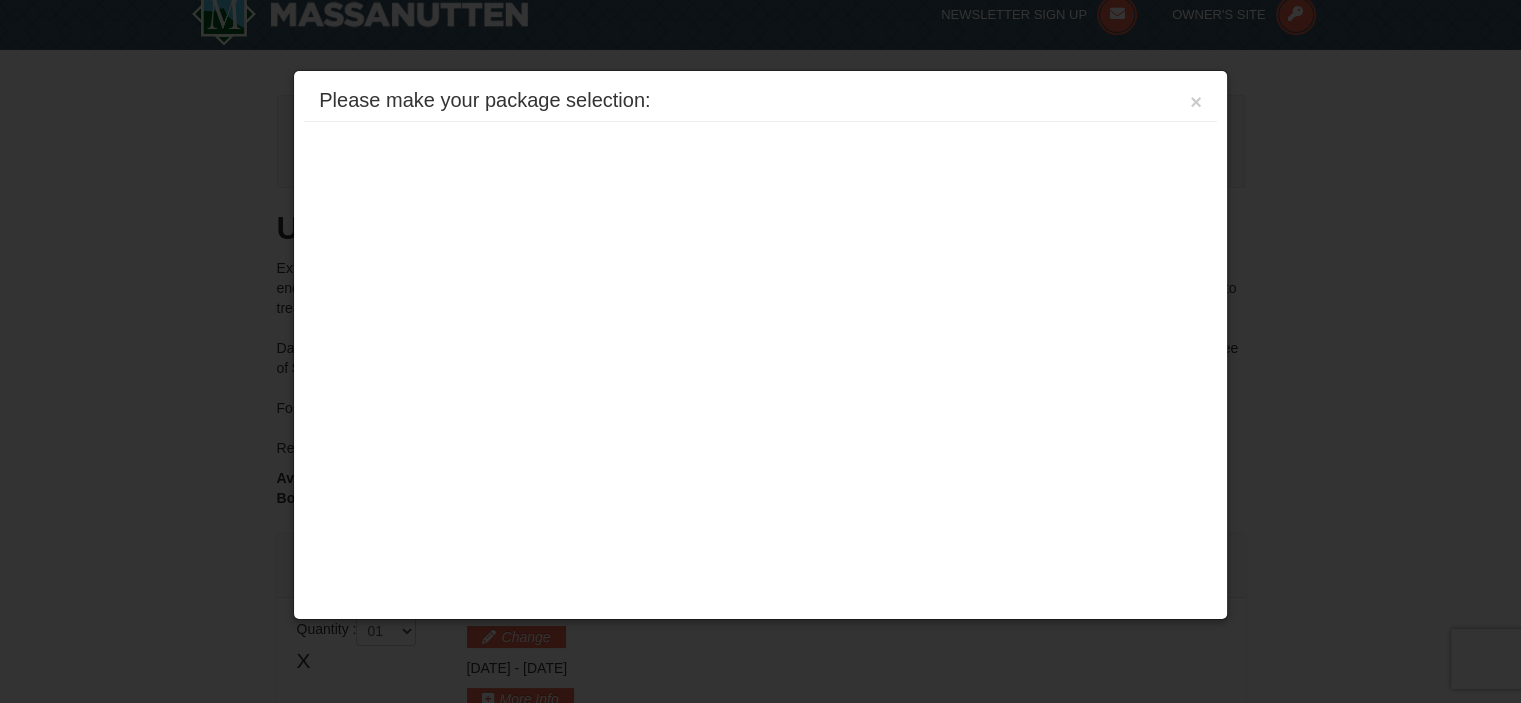 scroll, scrollTop: 159, scrollLeft: 0, axis: vertical 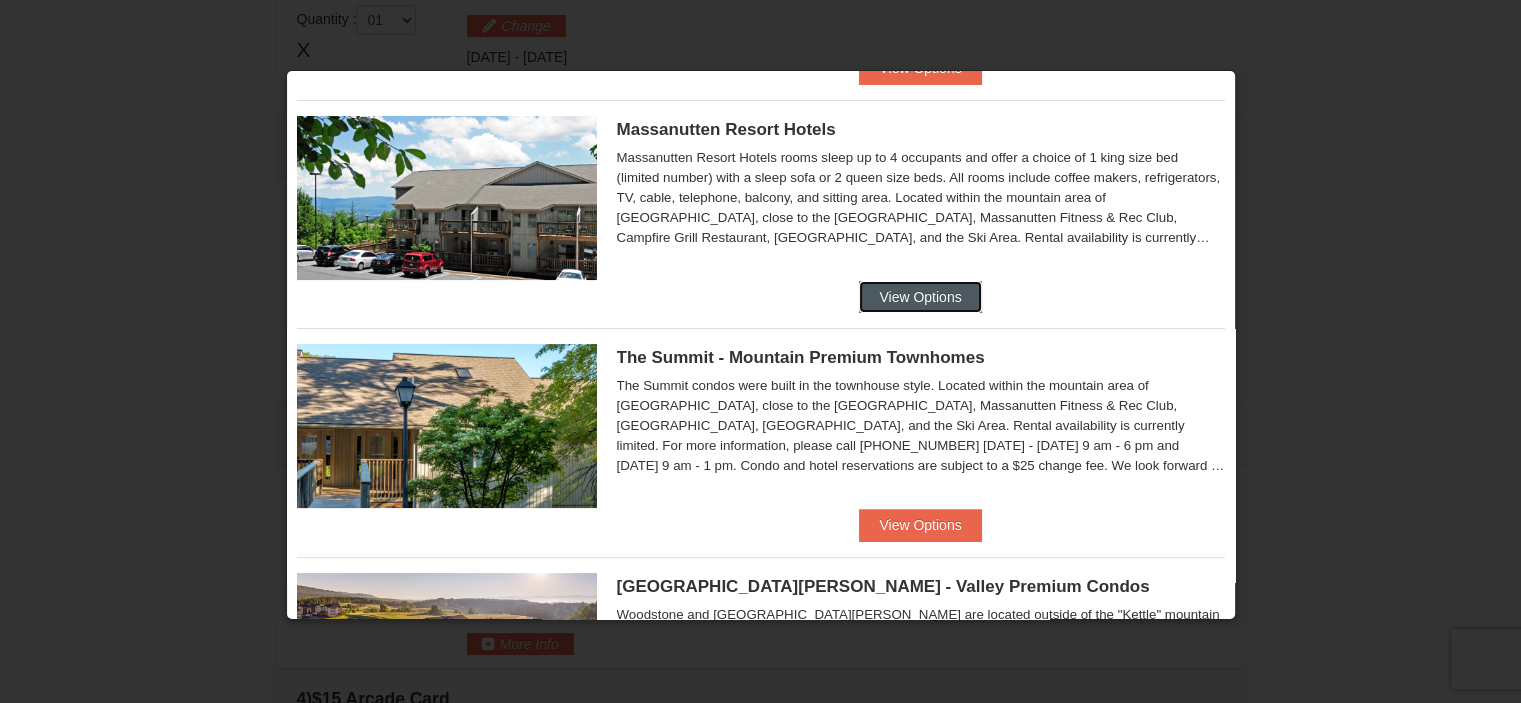 click on "View Options" at bounding box center (920, 297) 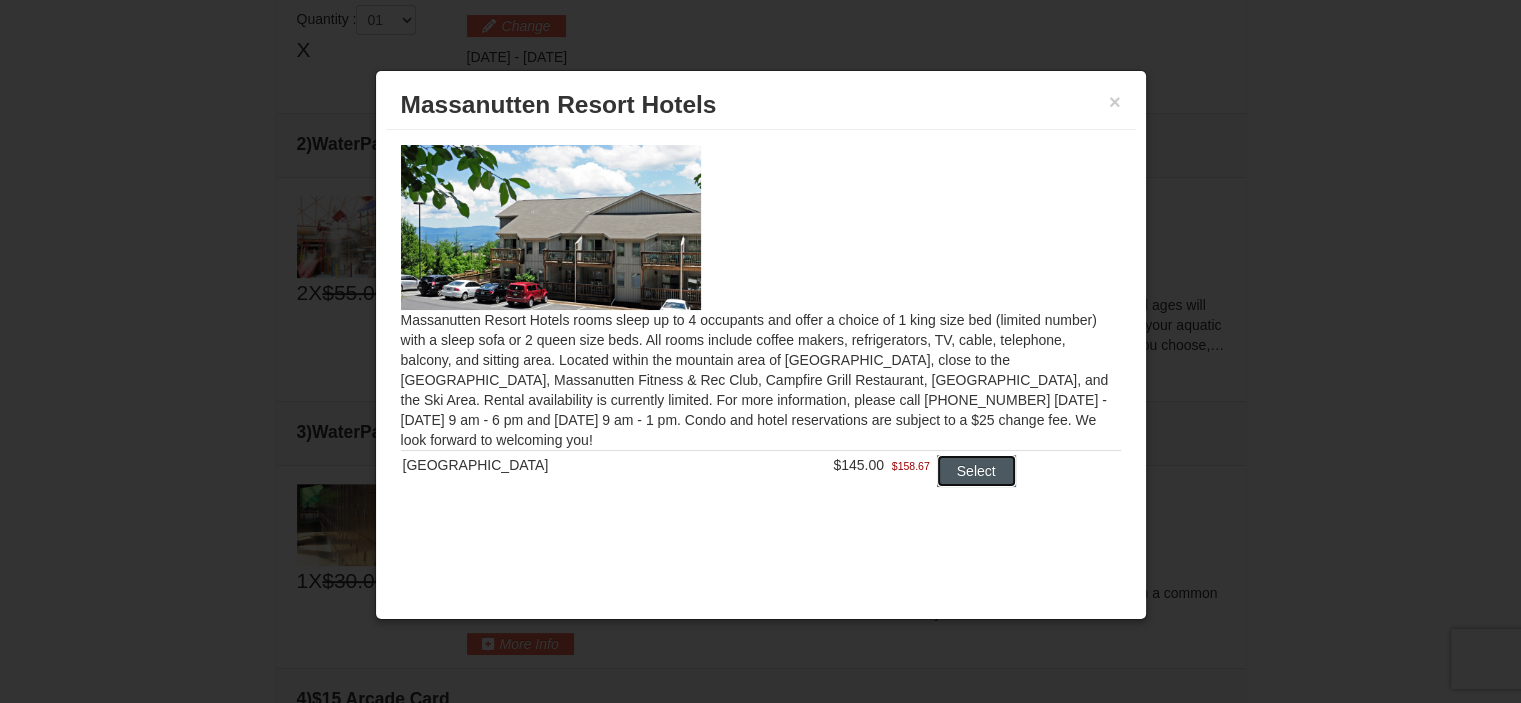click on "Select" at bounding box center (976, 471) 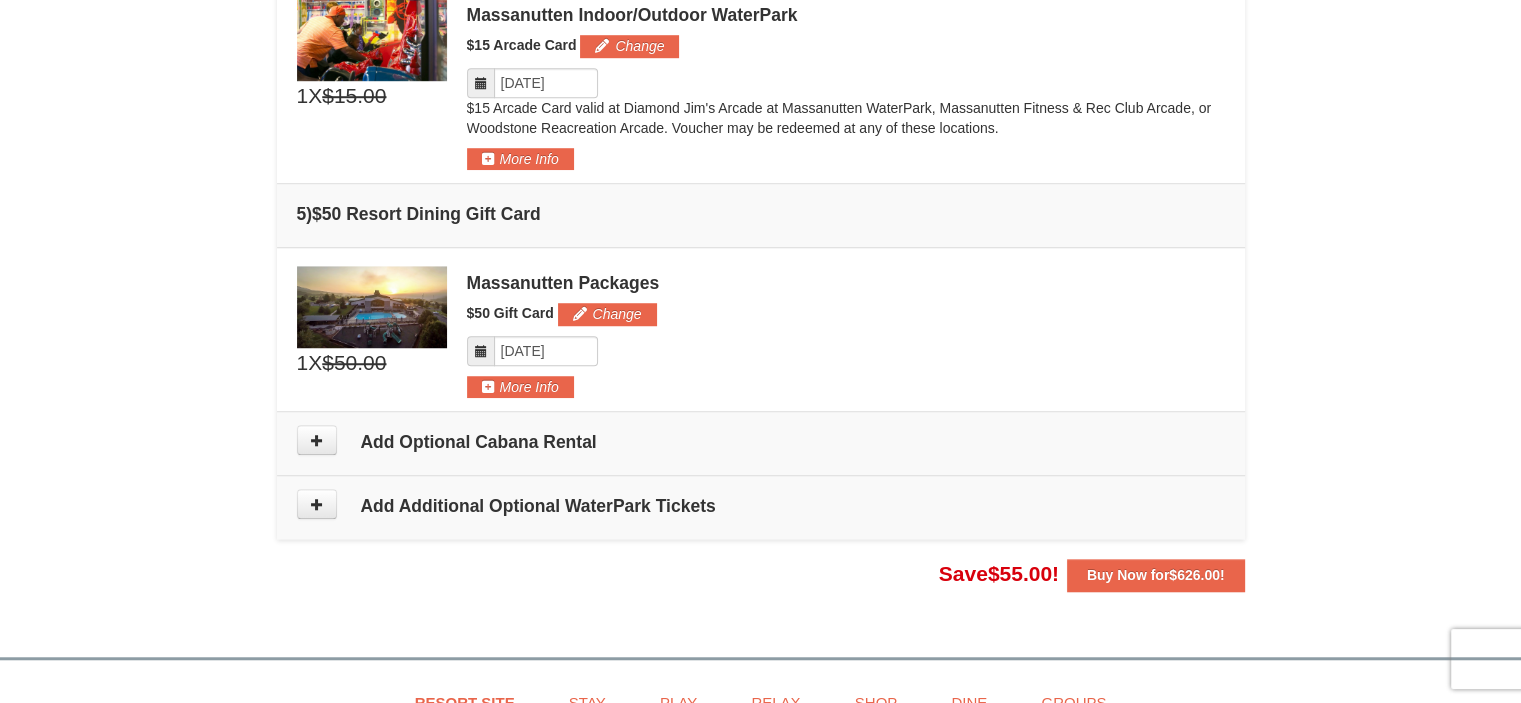 scroll, scrollTop: 1484, scrollLeft: 0, axis: vertical 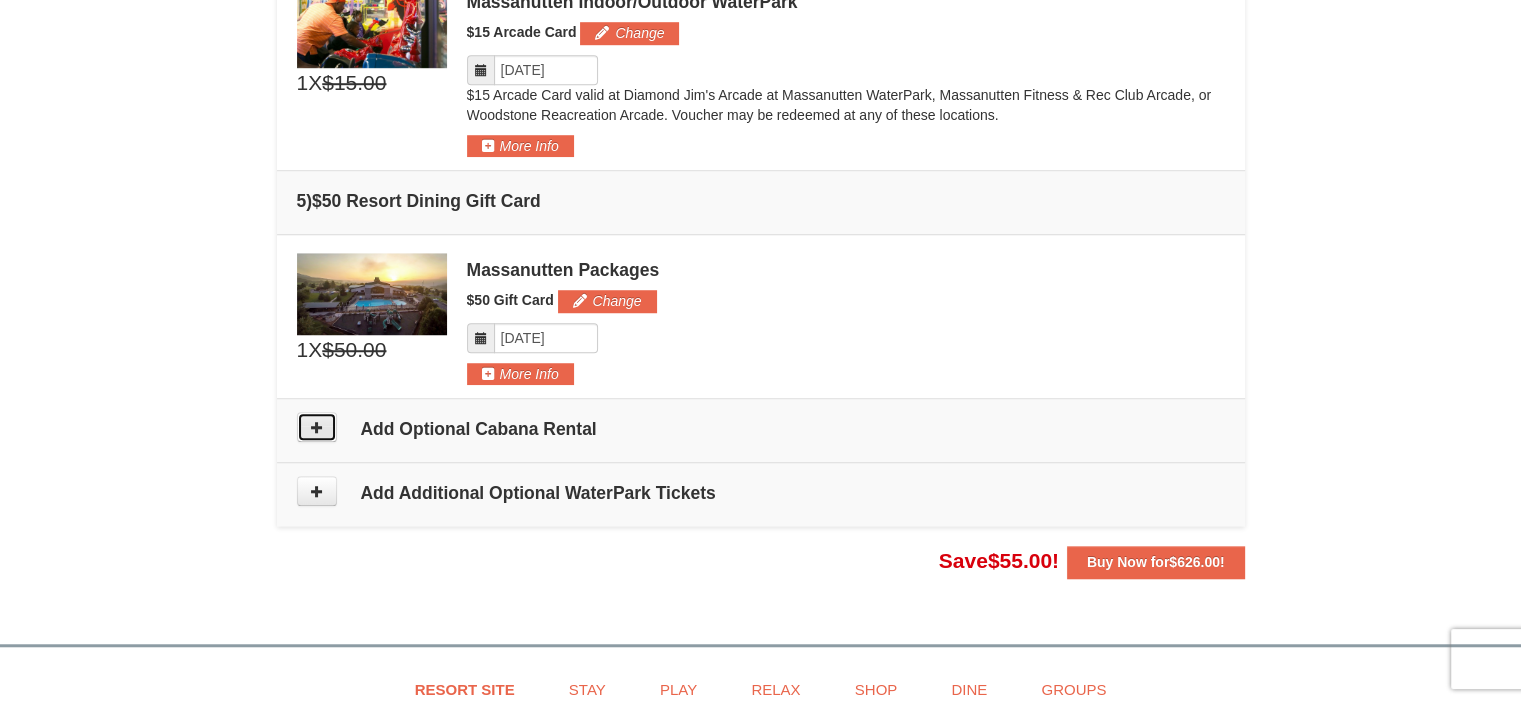 click at bounding box center (317, 427) 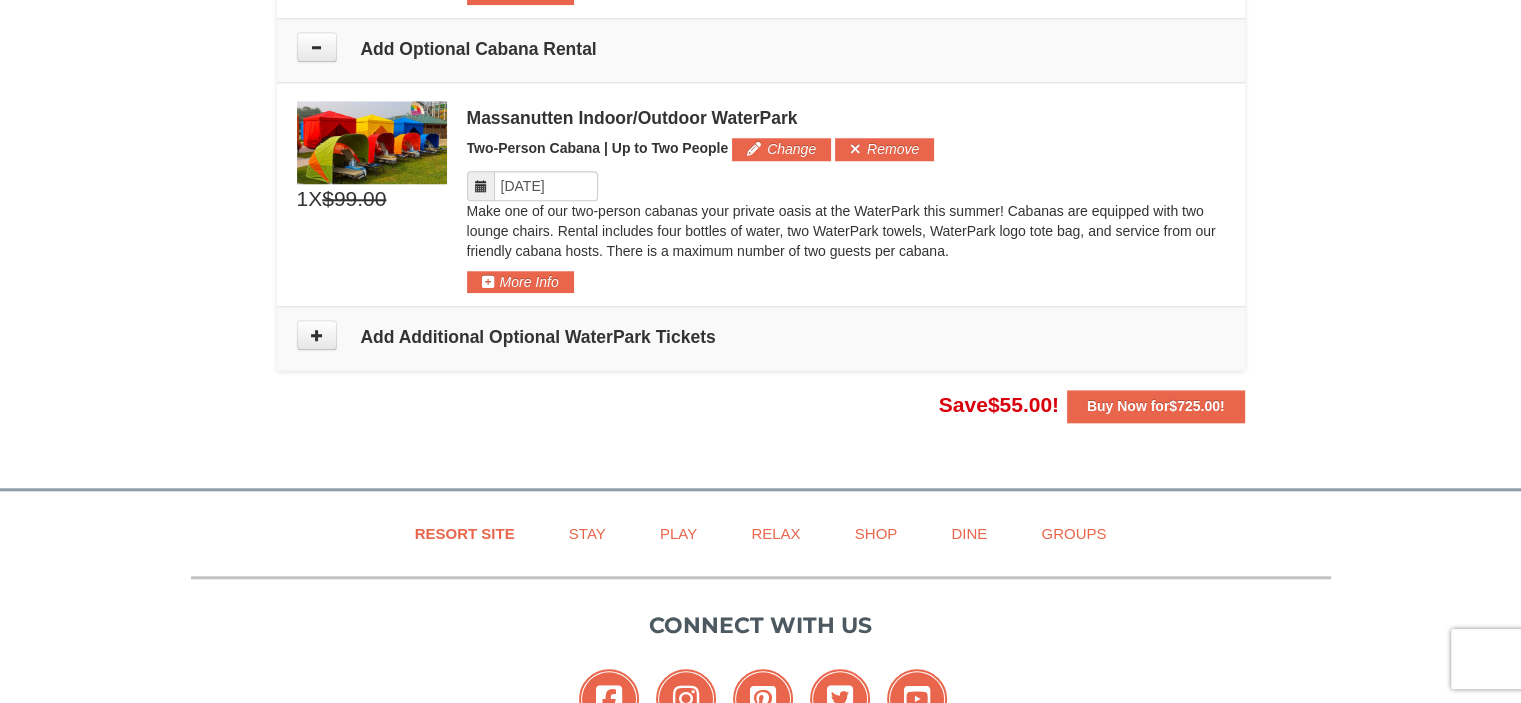 scroll, scrollTop: 1878, scrollLeft: 0, axis: vertical 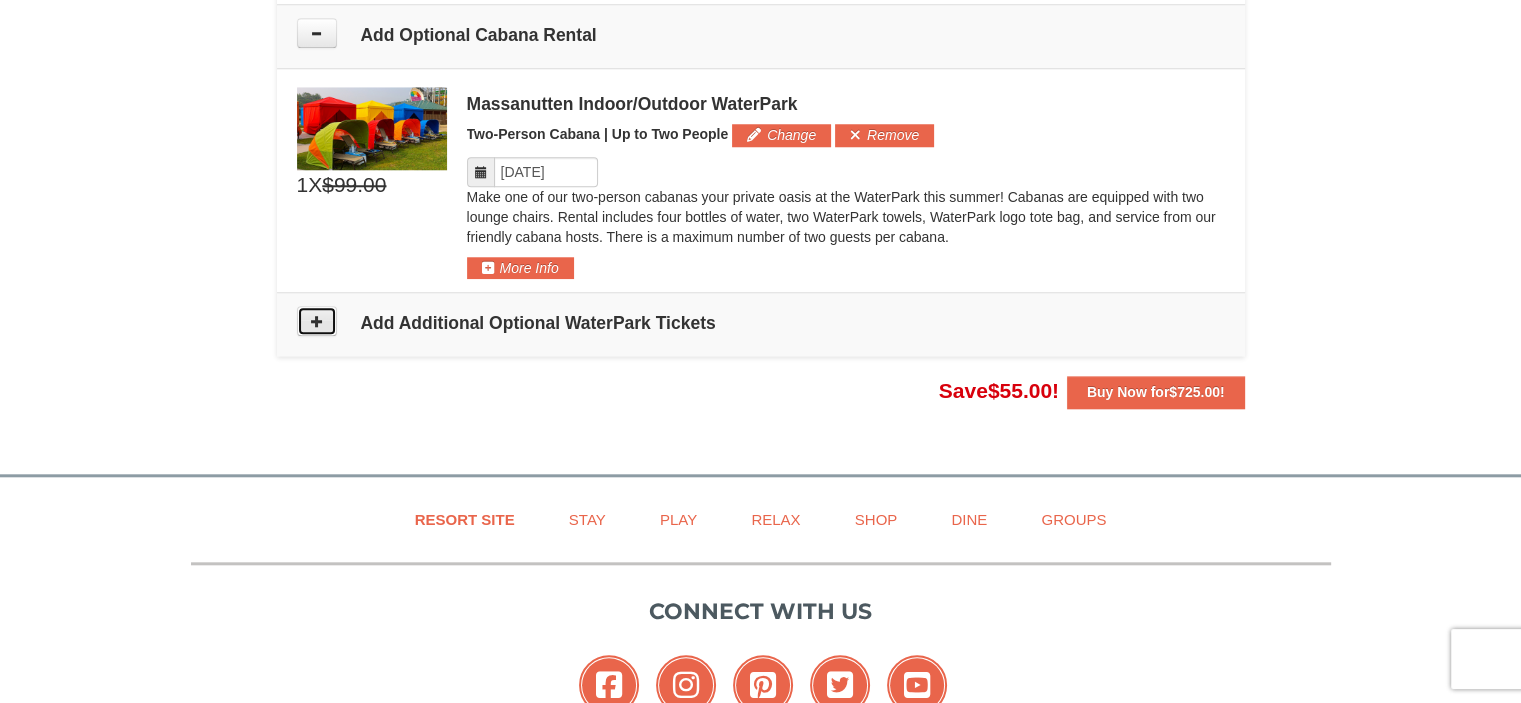 click at bounding box center (317, 321) 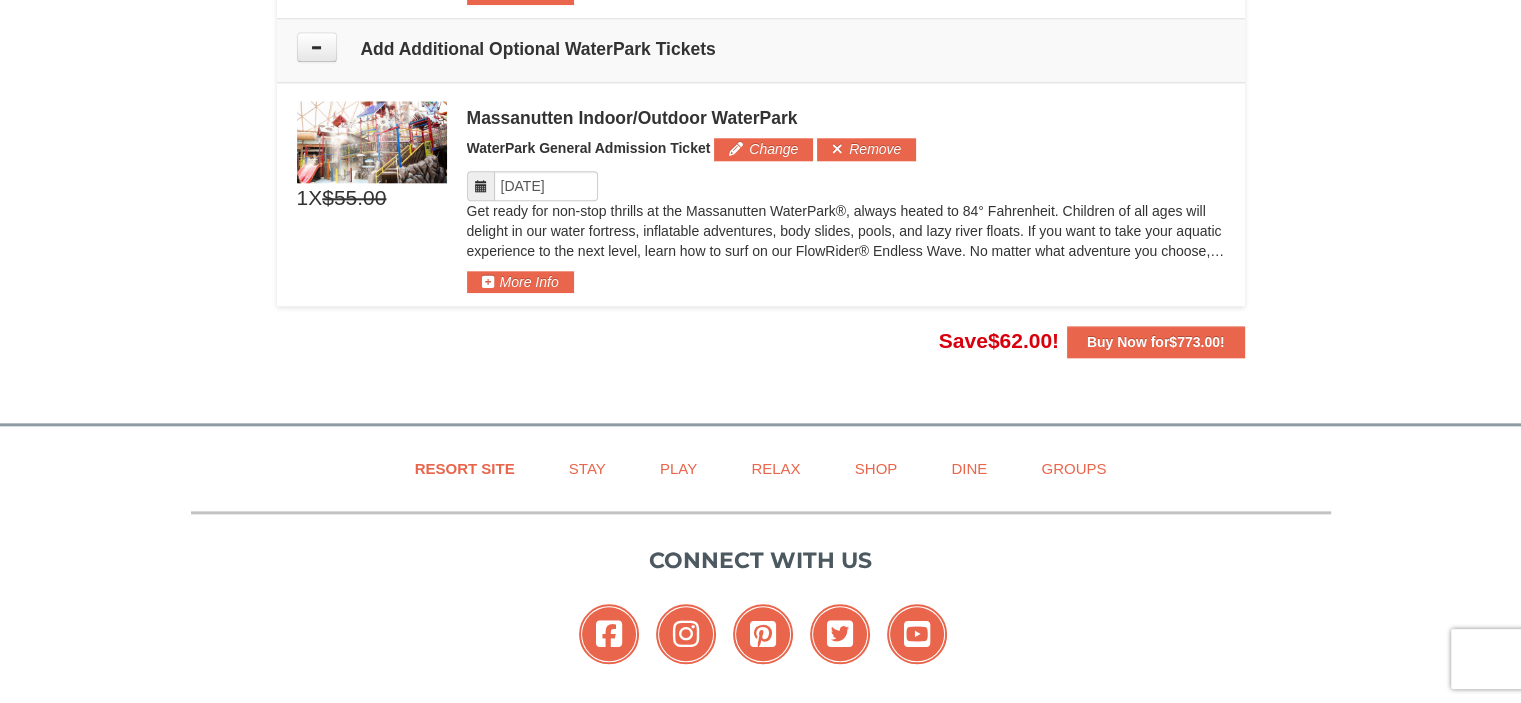 scroll, scrollTop: 2165, scrollLeft: 0, axis: vertical 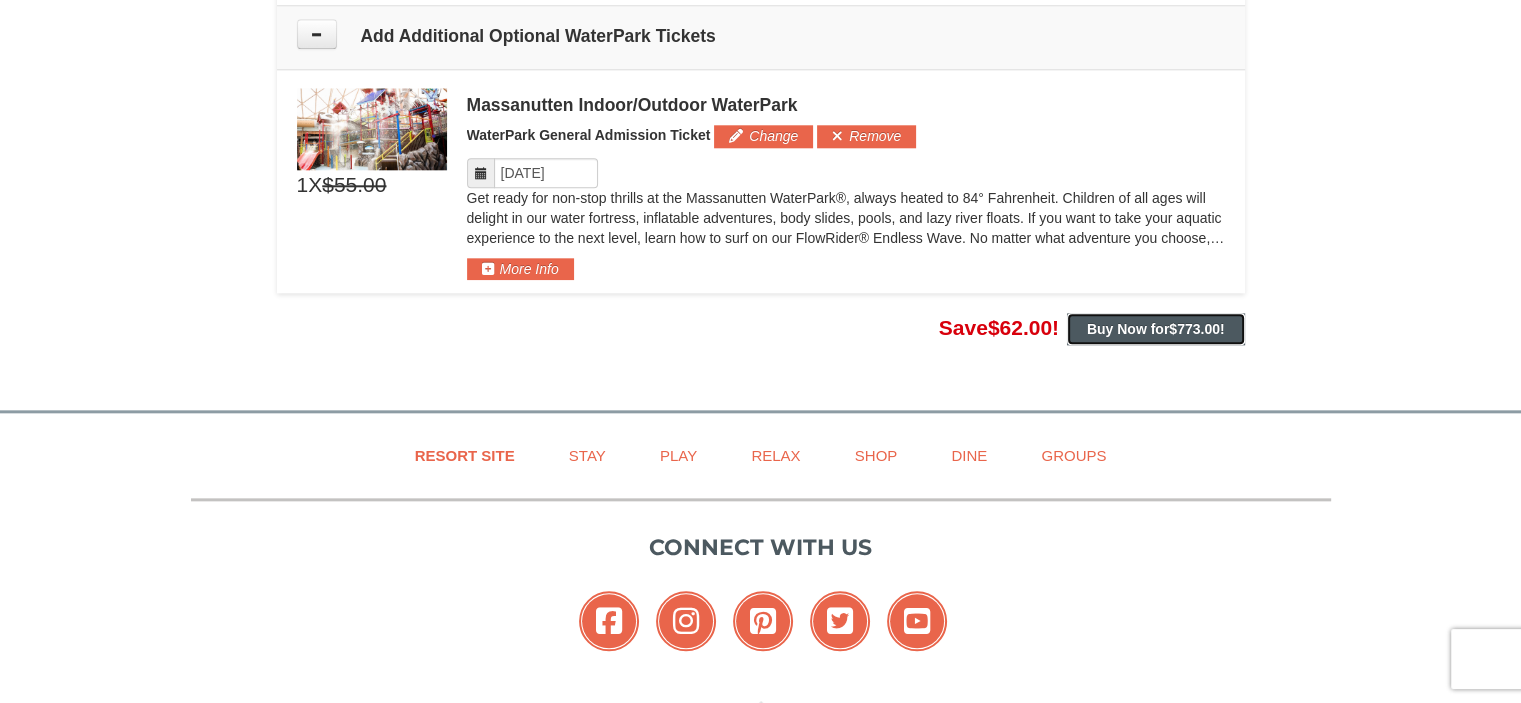click on "Buy Now for
$773.00 !" at bounding box center [1156, 329] 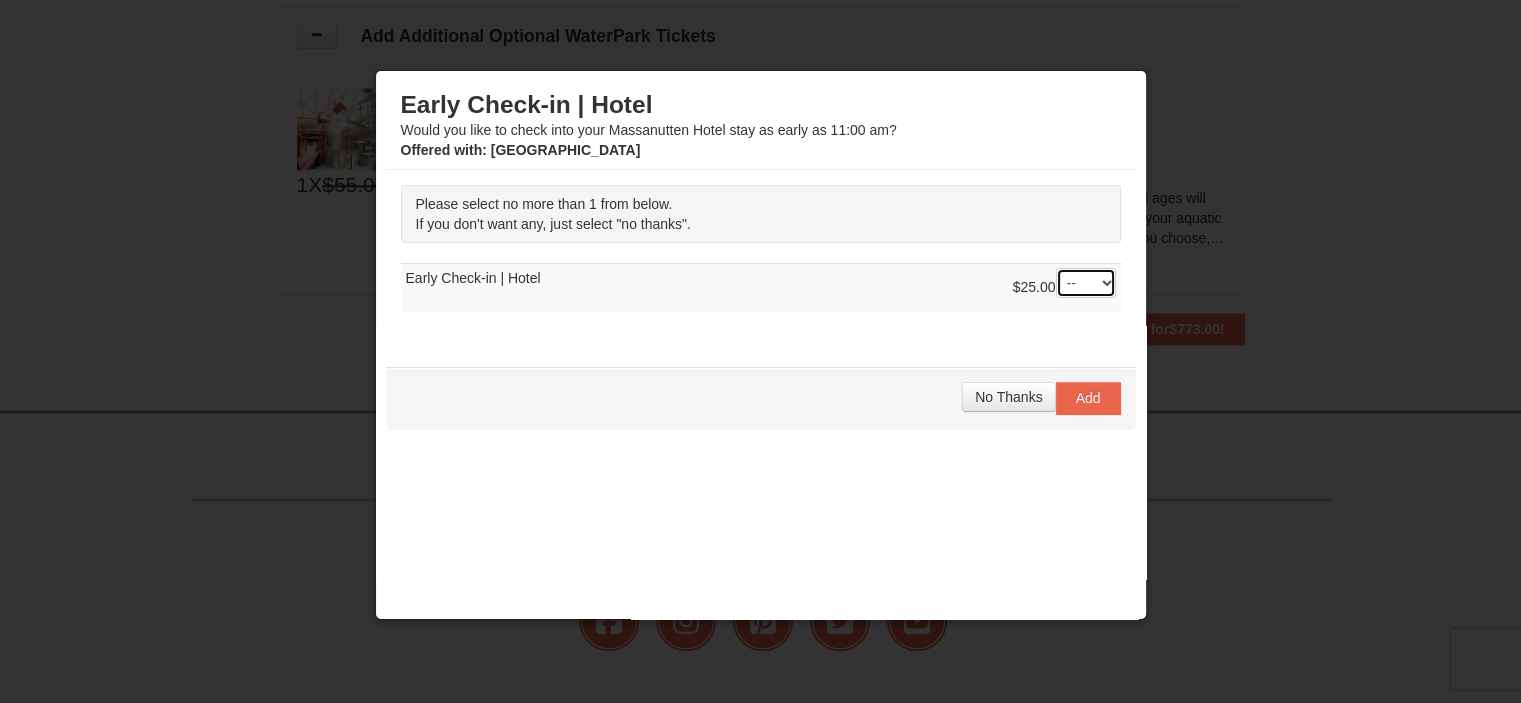 click on "--
01" at bounding box center [1086, 283] 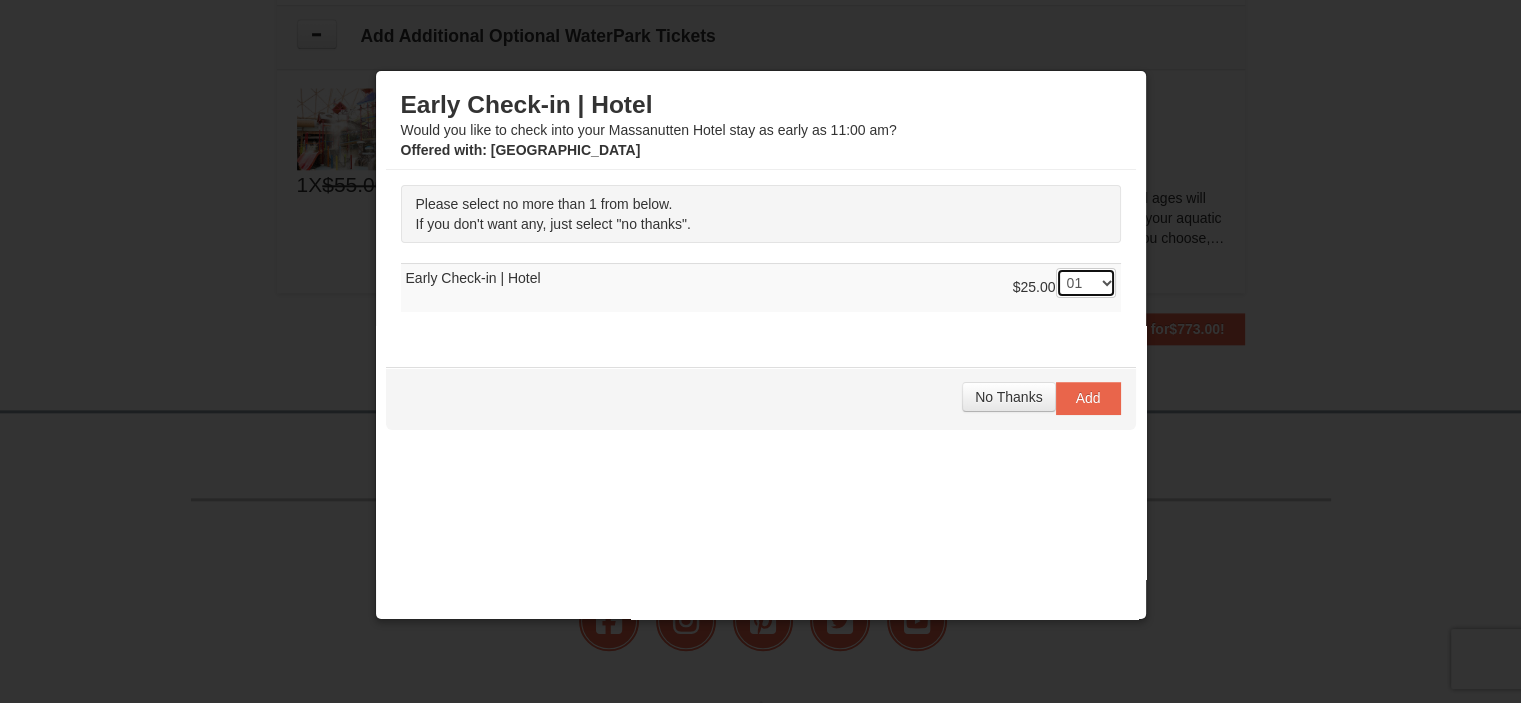 click on "--
01" at bounding box center (1086, 283) 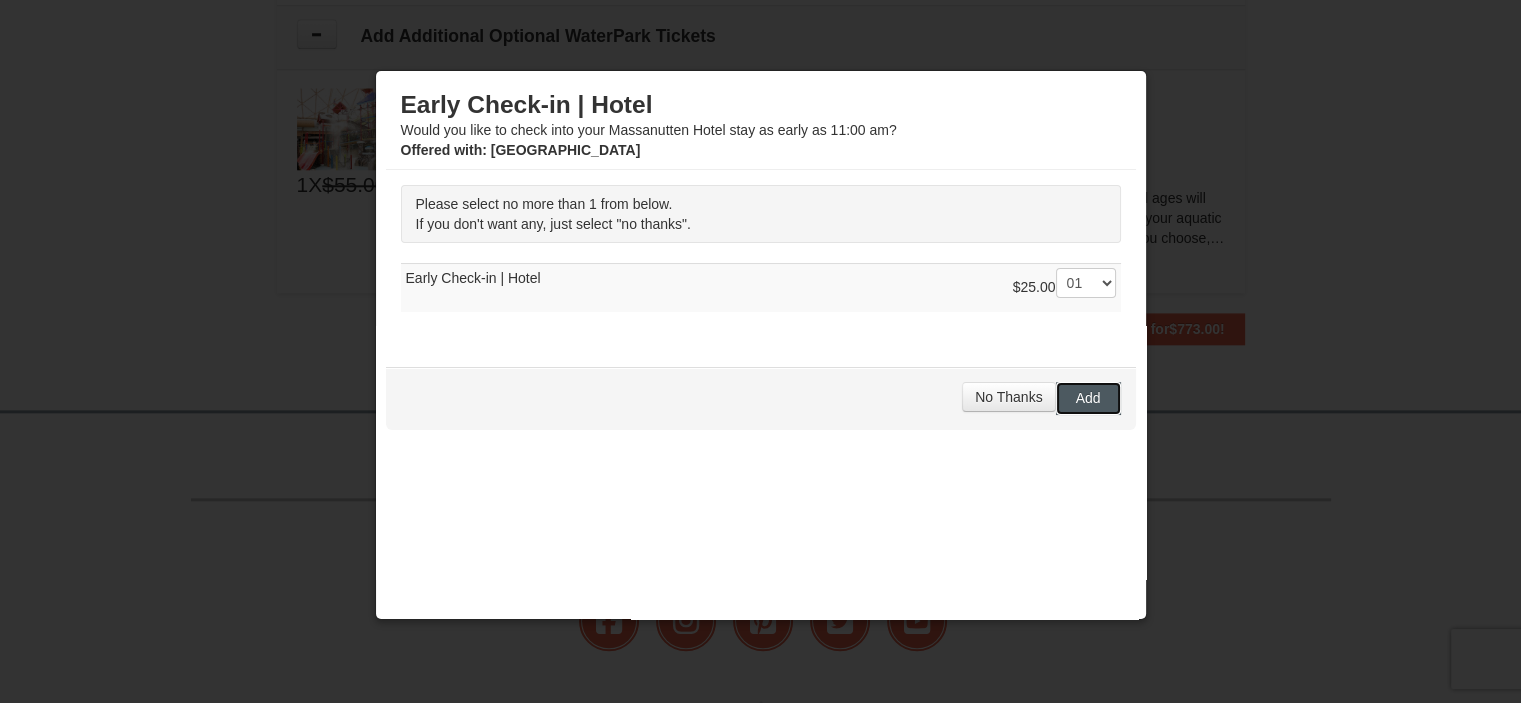 click on "Add" at bounding box center [1088, 398] 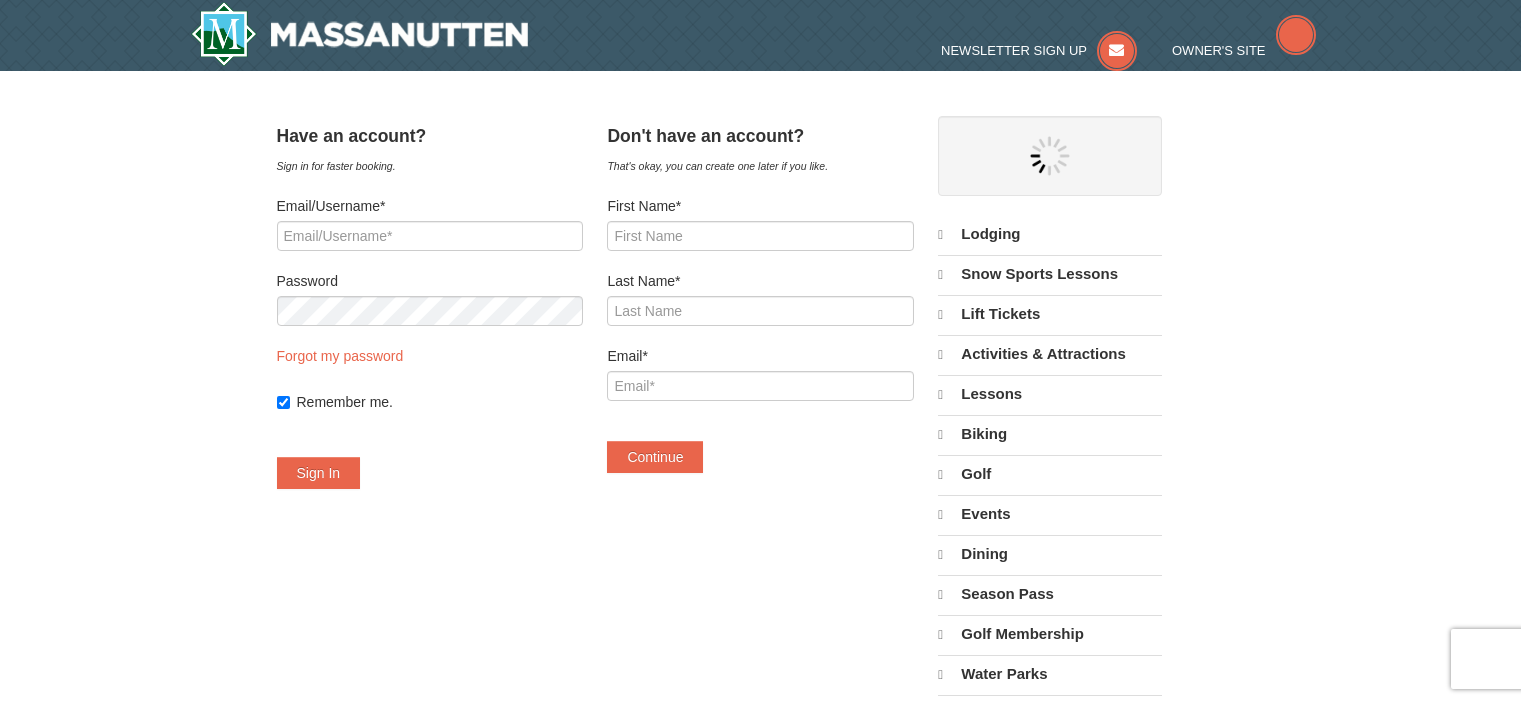 scroll, scrollTop: 0, scrollLeft: 0, axis: both 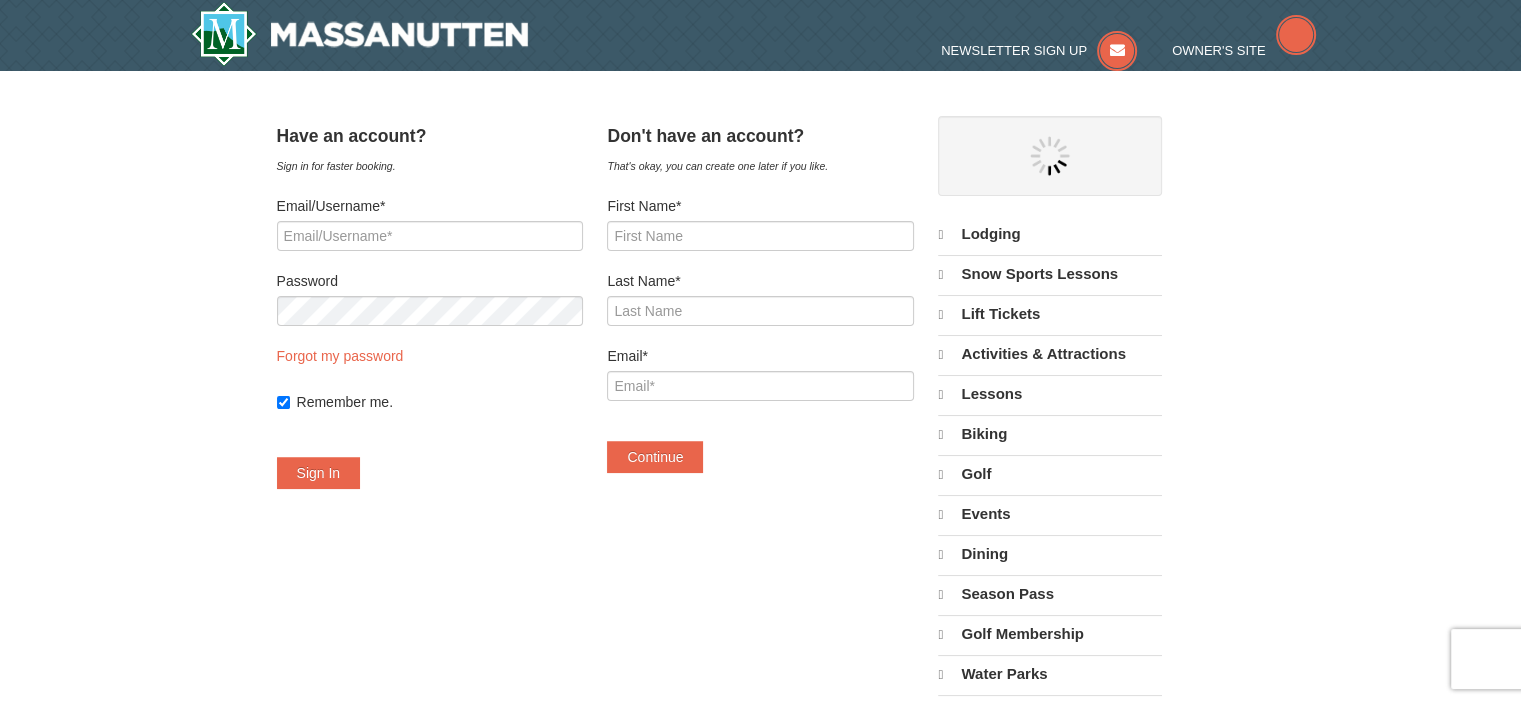 select on "7" 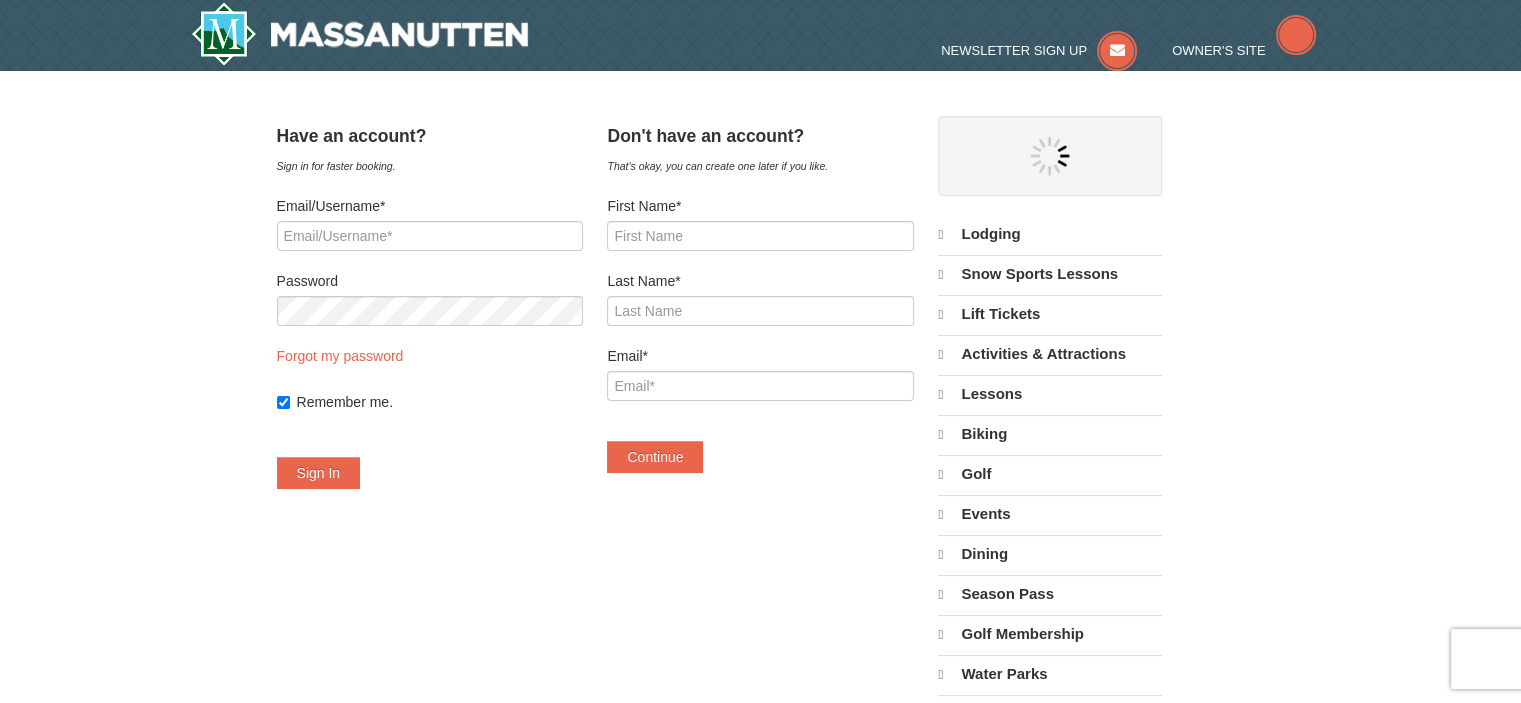 select on "7" 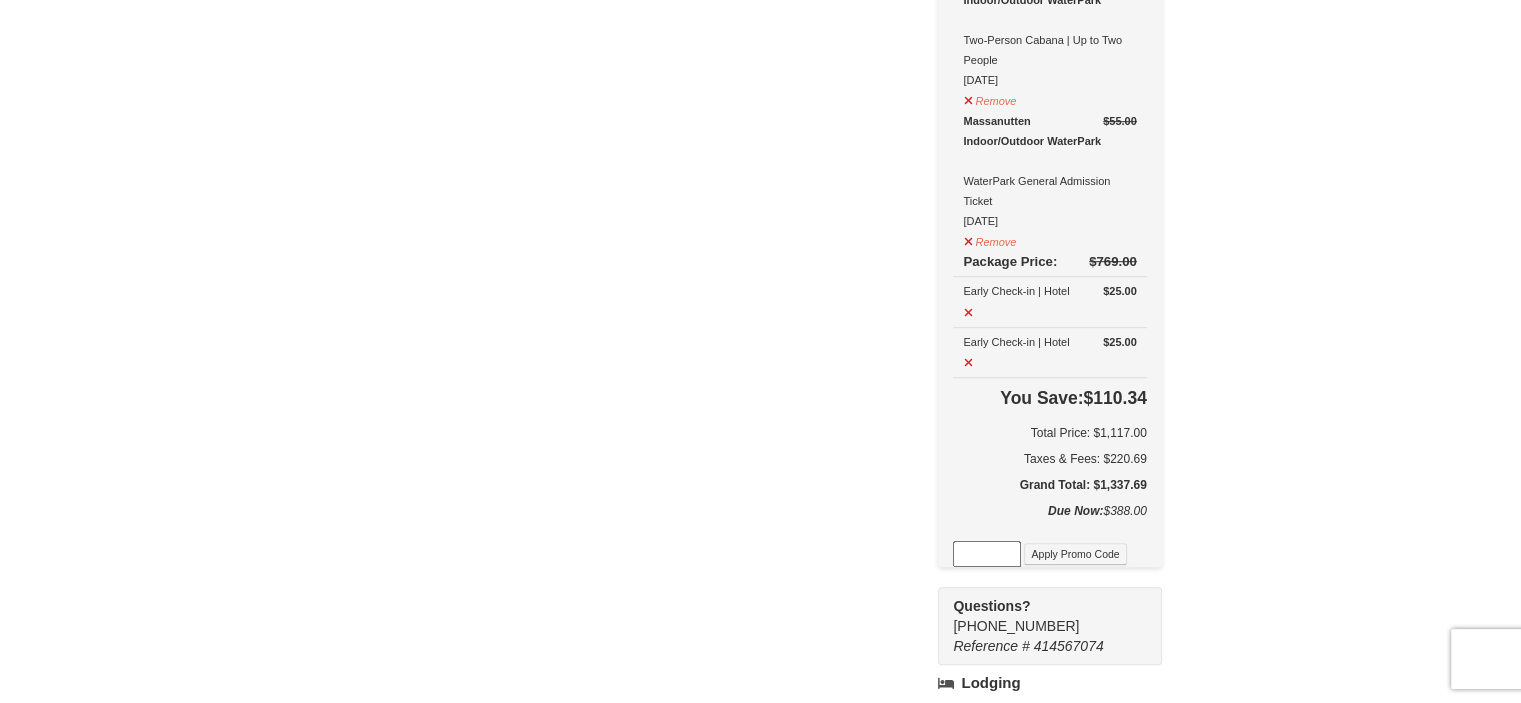 scroll, scrollTop: 1144, scrollLeft: 0, axis: vertical 